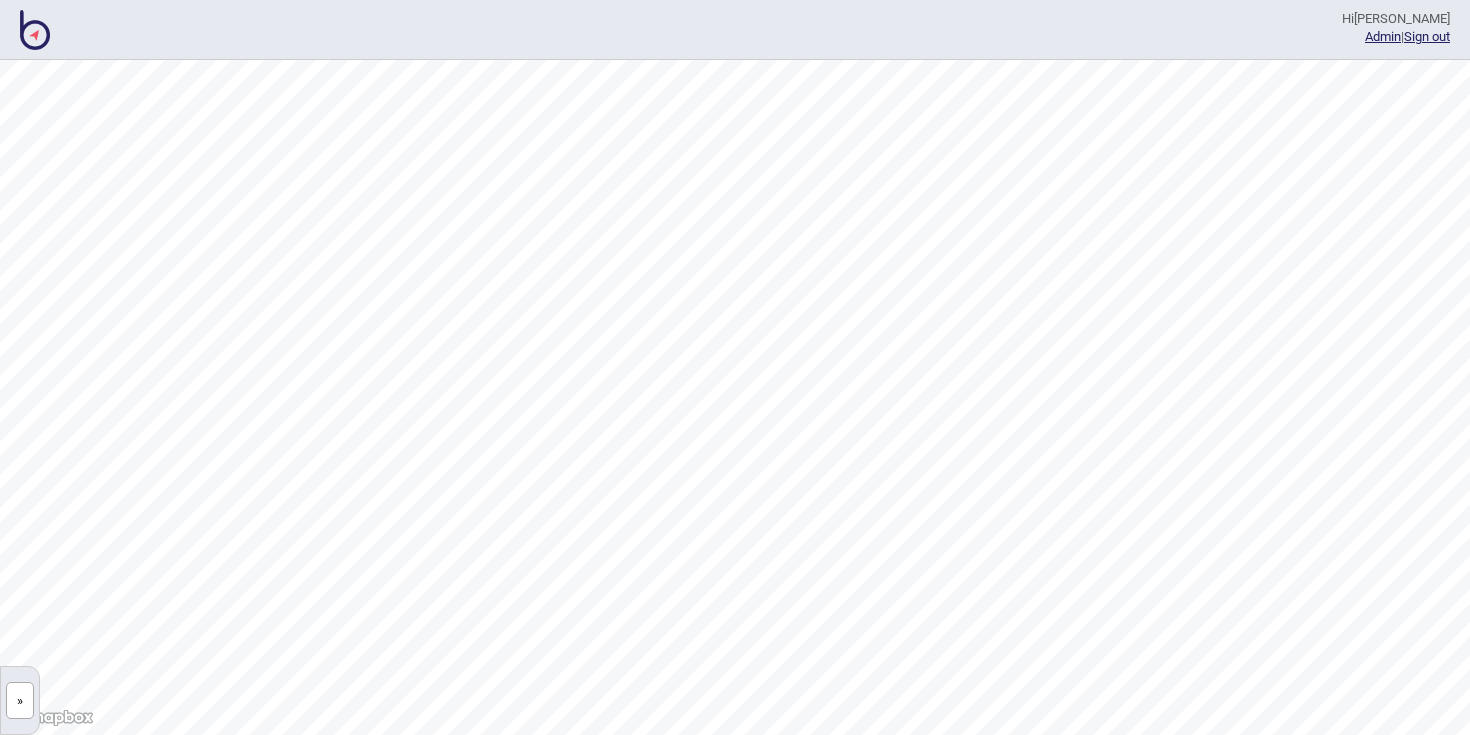 scroll, scrollTop: 0, scrollLeft: 0, axis: both 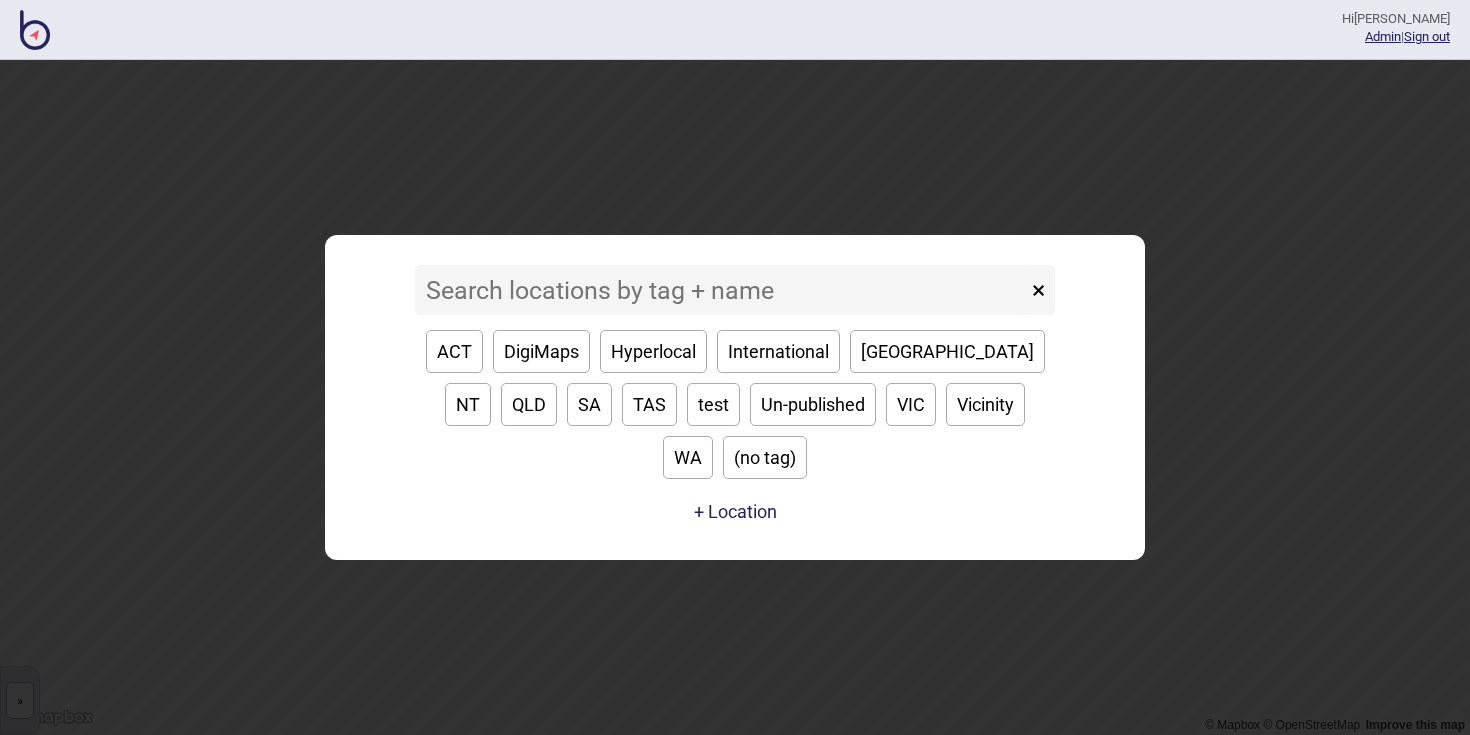 click at bounding box center (721, 290) 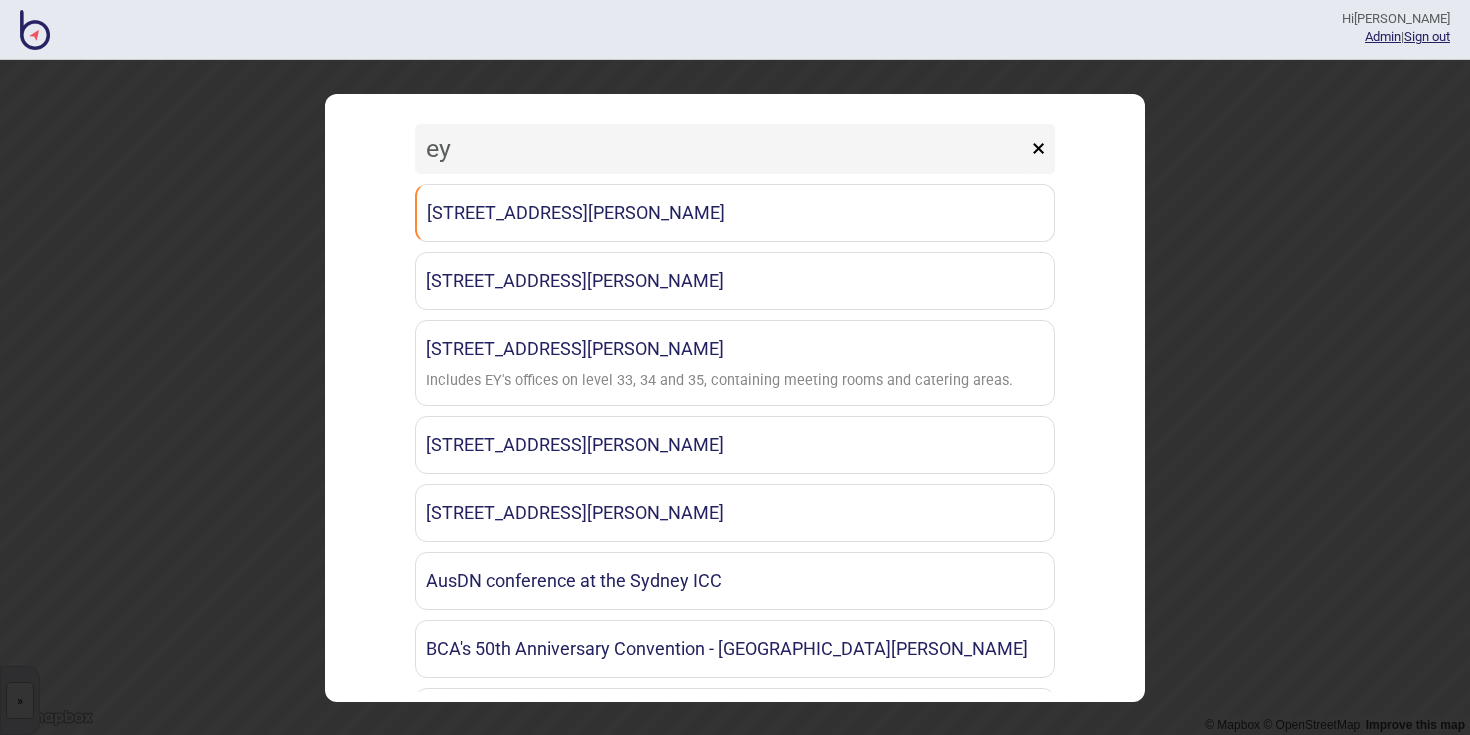 type on "e" 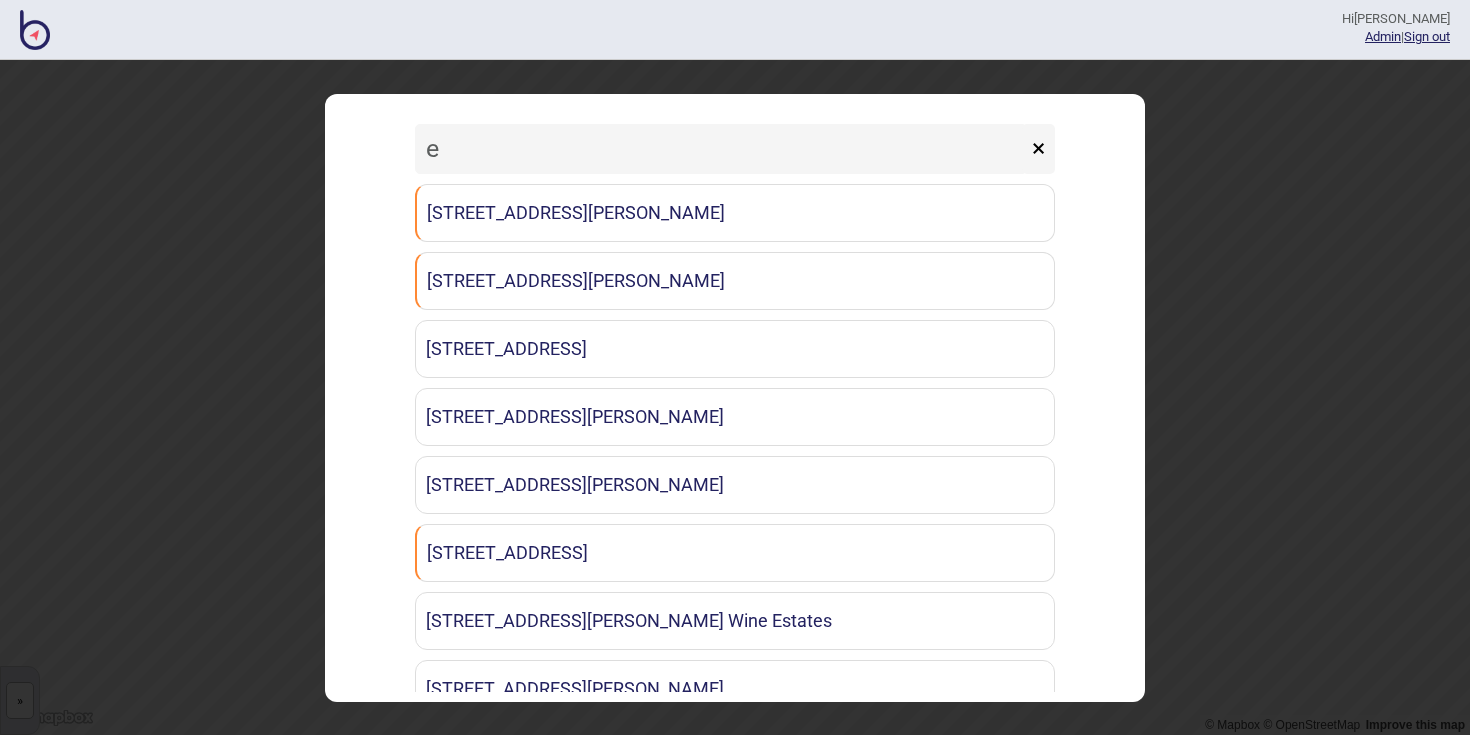 type 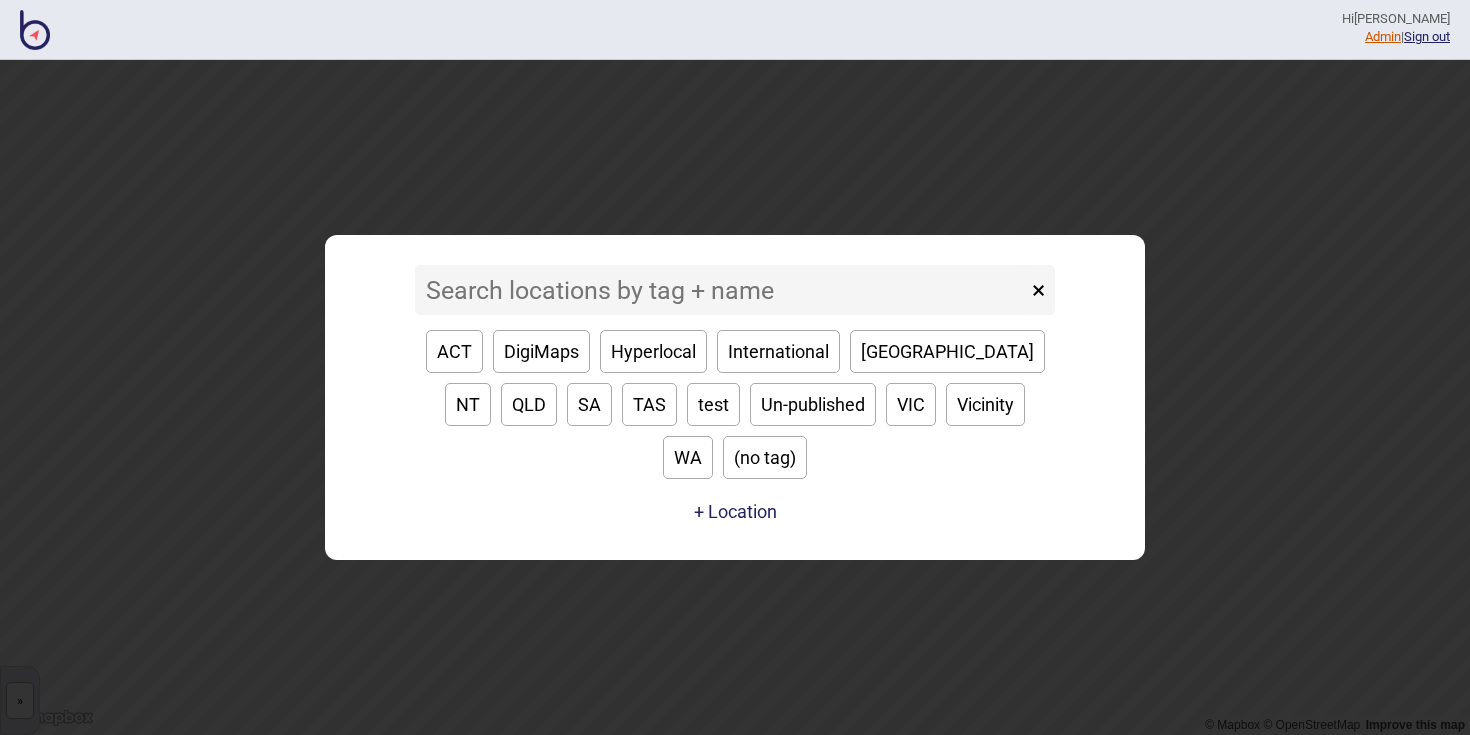 click on "Admin" at bounding box center (1383, 36) 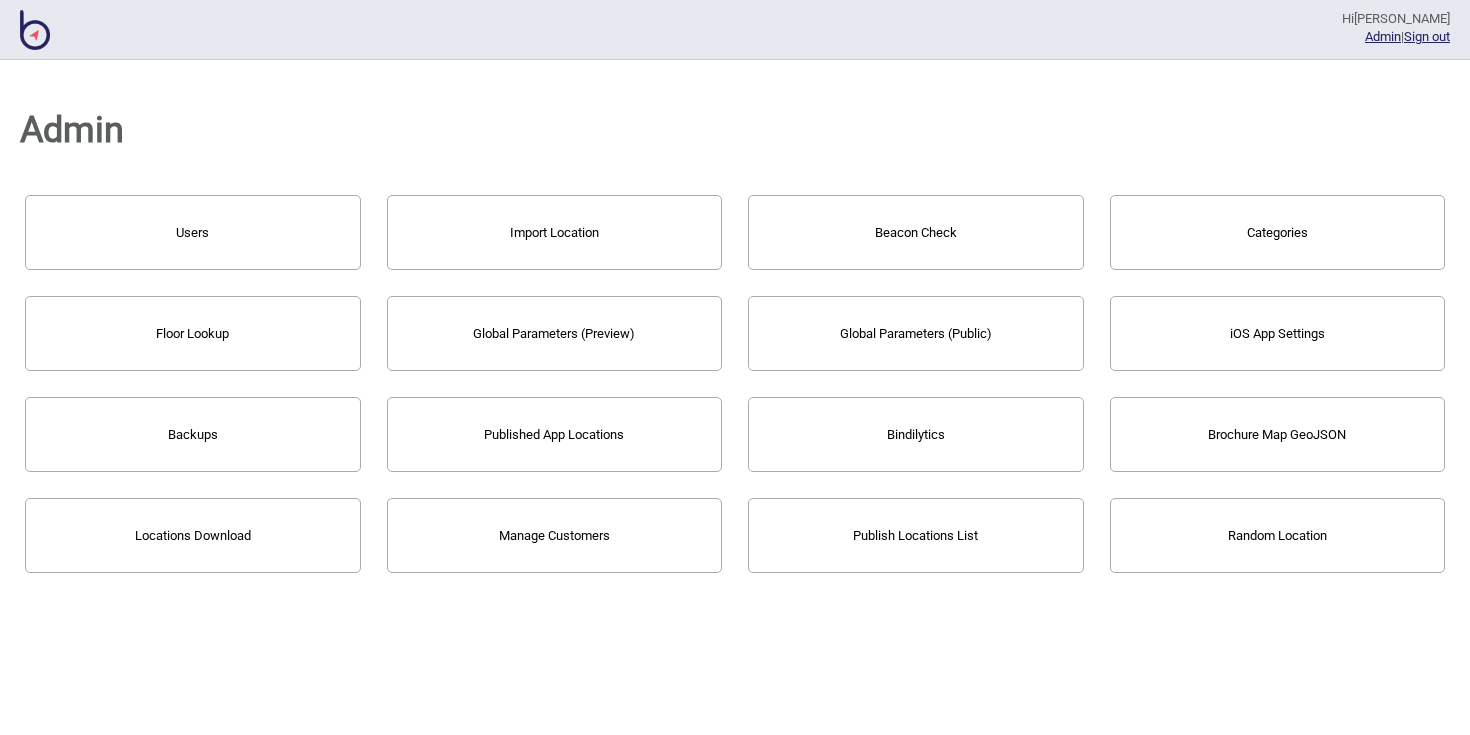 click on "Users" at bounding box center (193, 232) 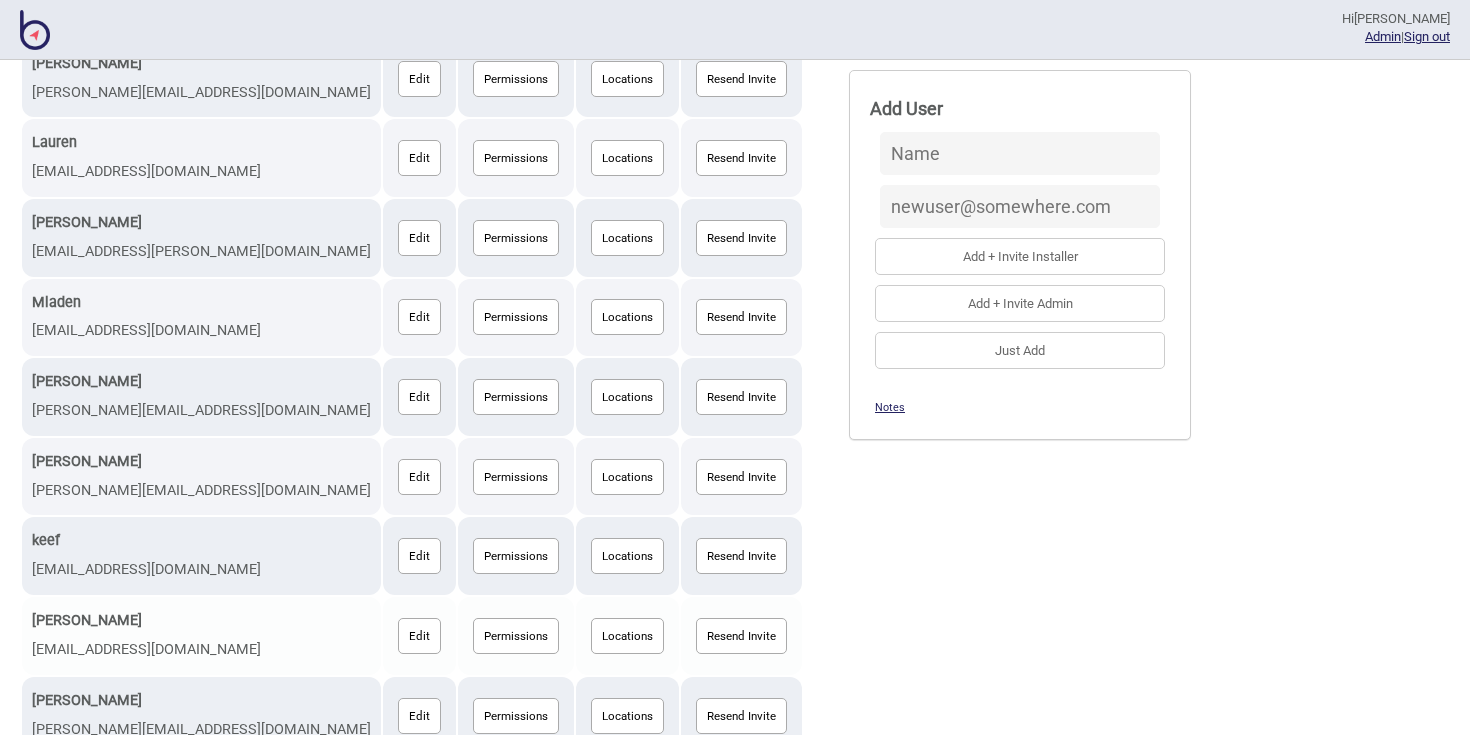 scroll, scrollTop: 1219, scrollLeft: 0, axis: vertical 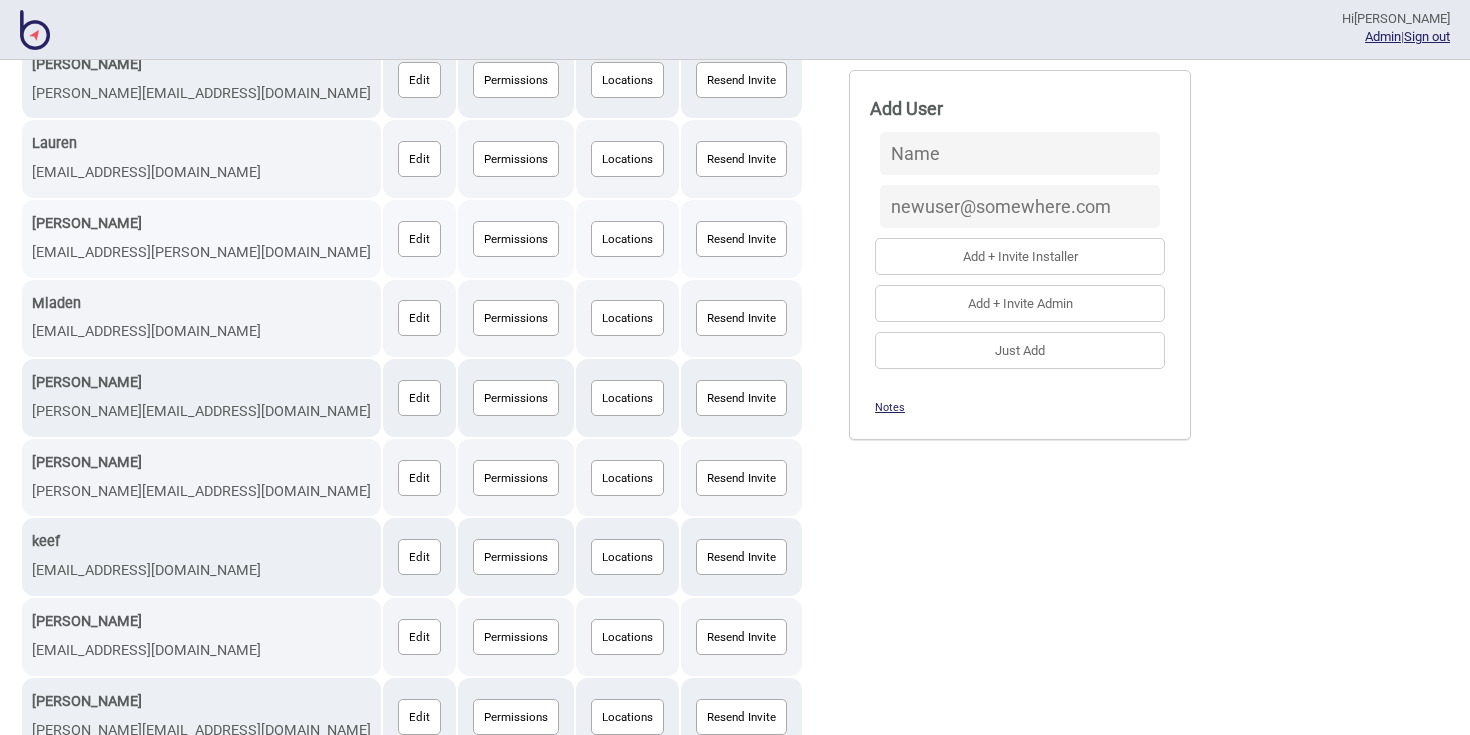 click on "Locations" at bounding box center (627, 239) 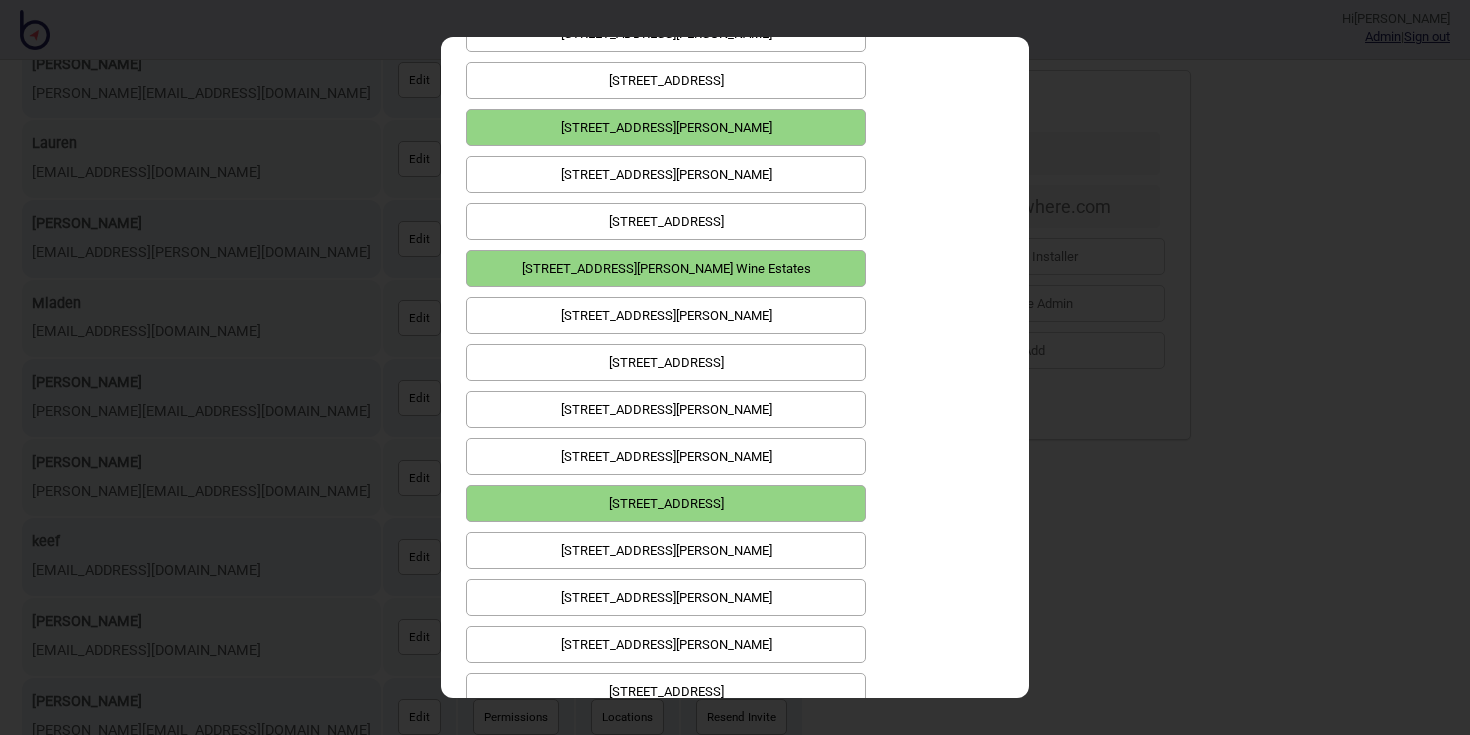 scroll, scrollTop: 0, scrollLeft: 0, axis: both 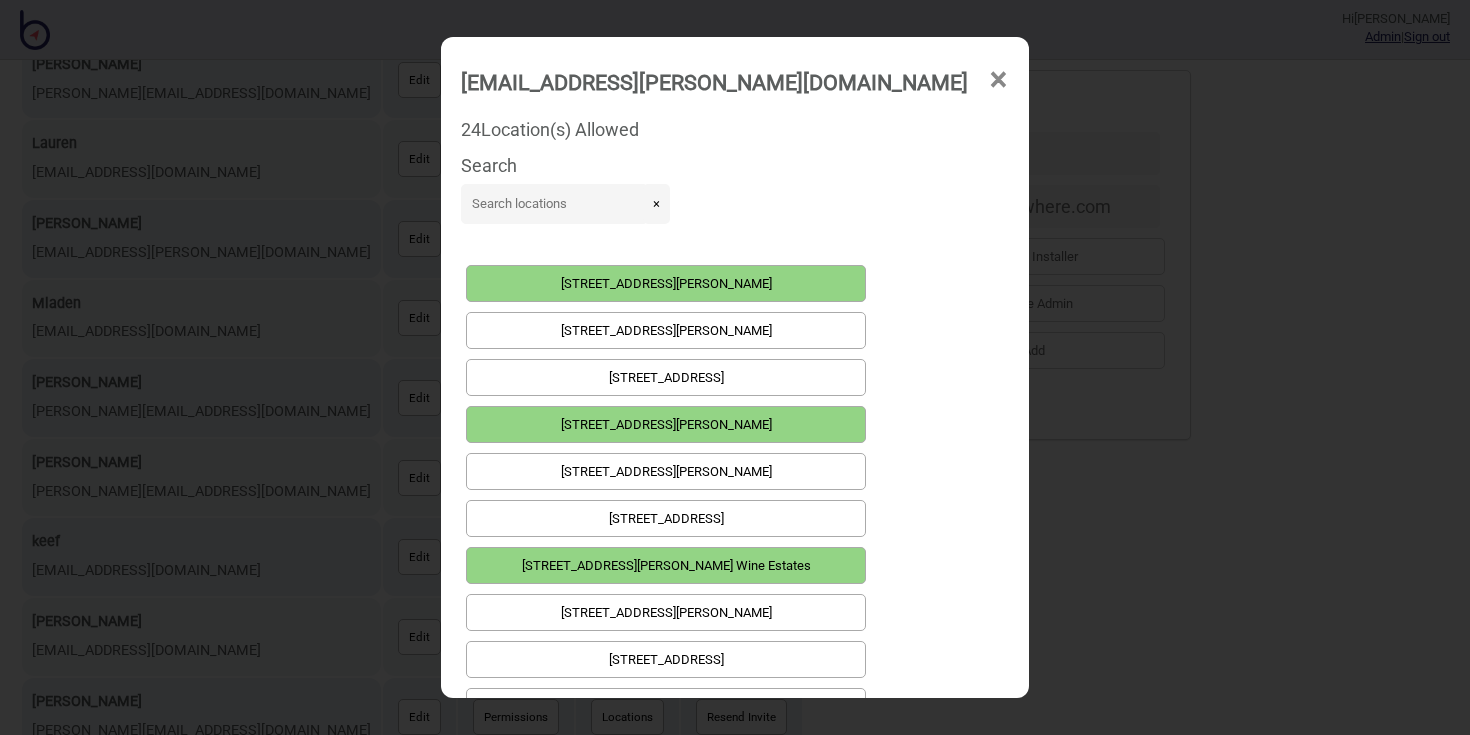click on "×" at bounding box center (998, 80) 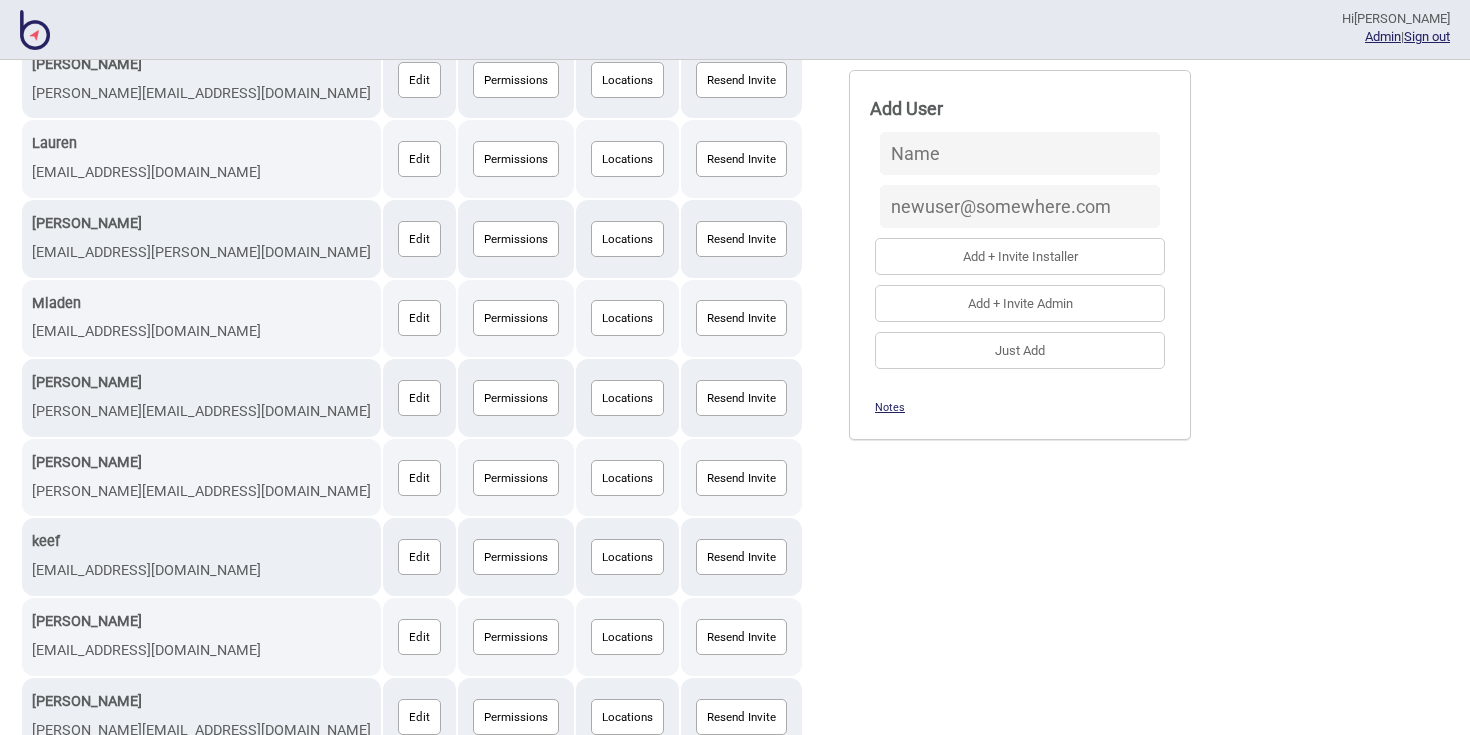 click at bounding box center [35, 30] 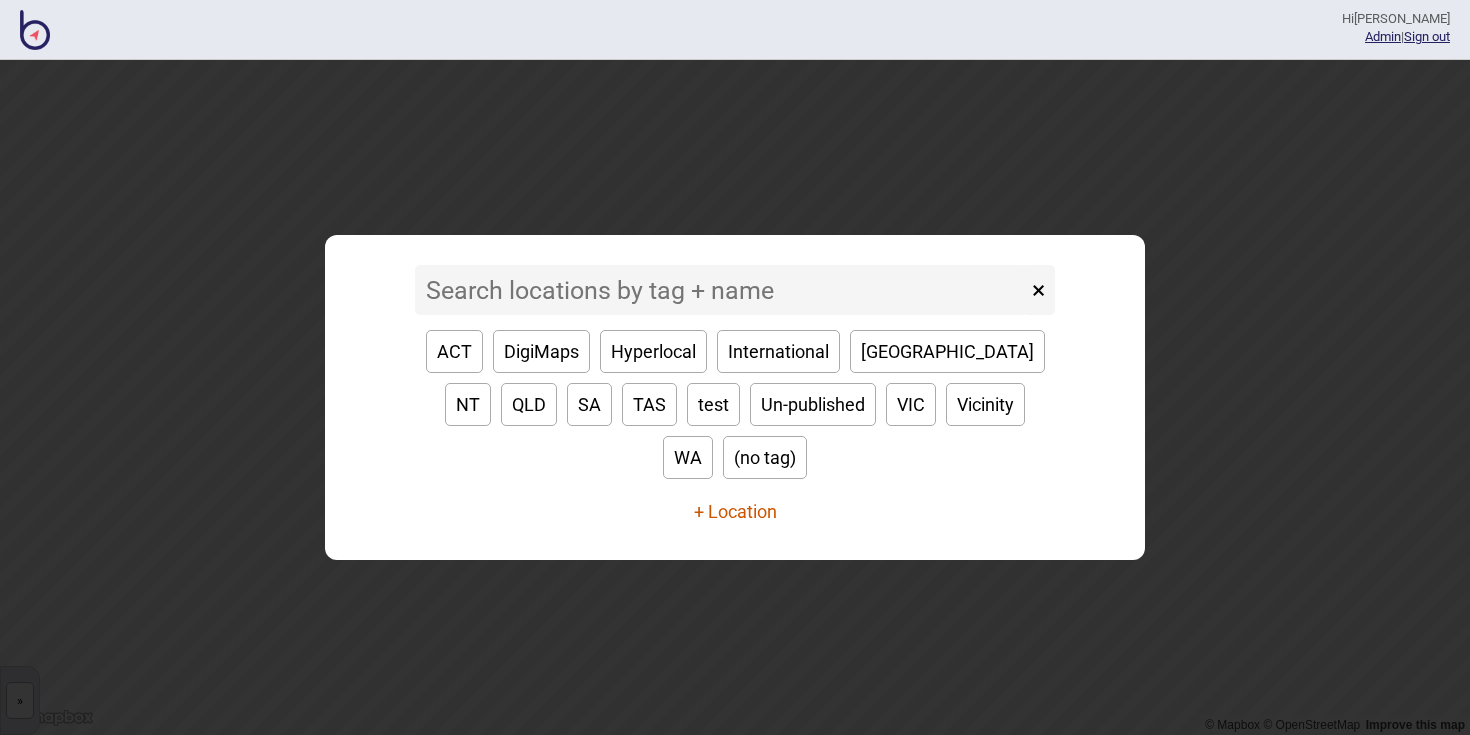 click on "+ Location" at bounding box center [735, 511] 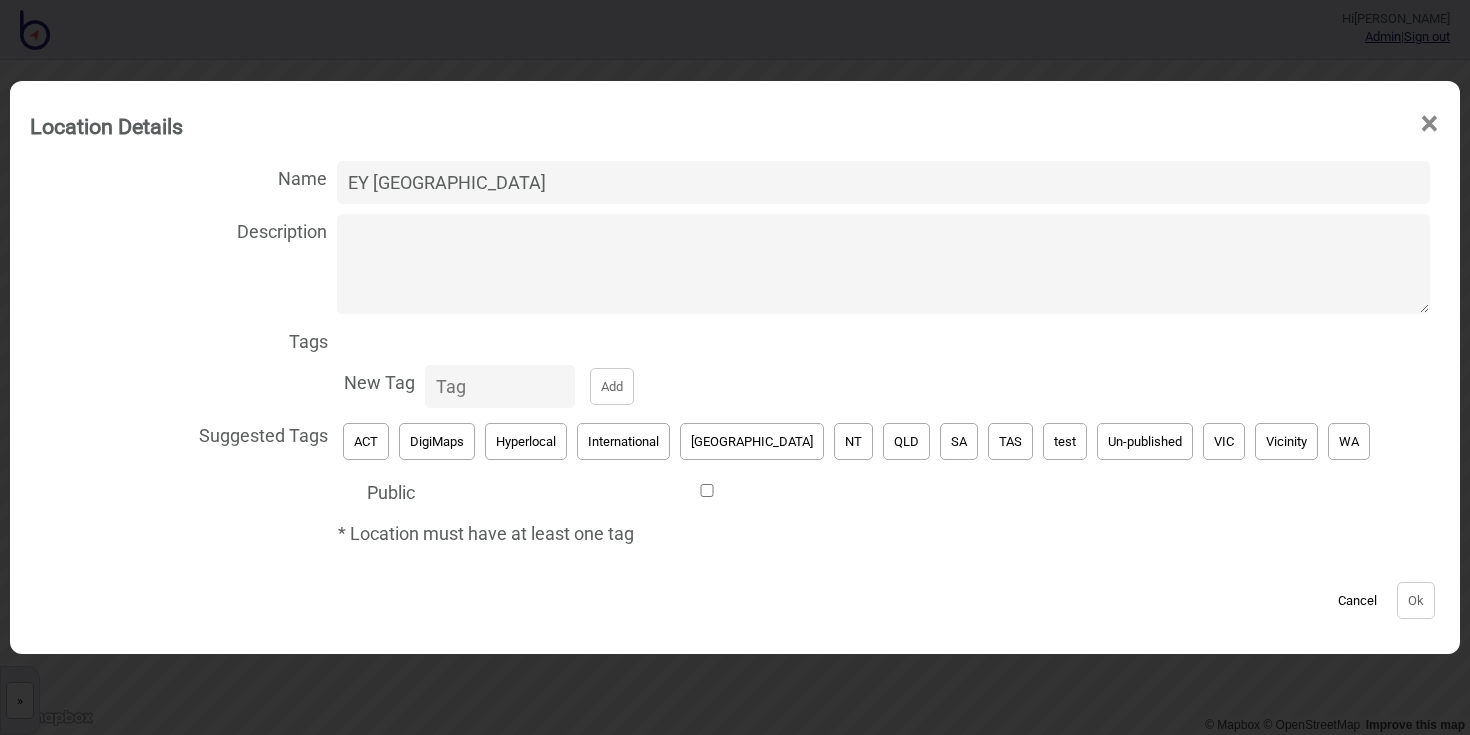 type on "EY [GEOGRAPHIC_DATA]" 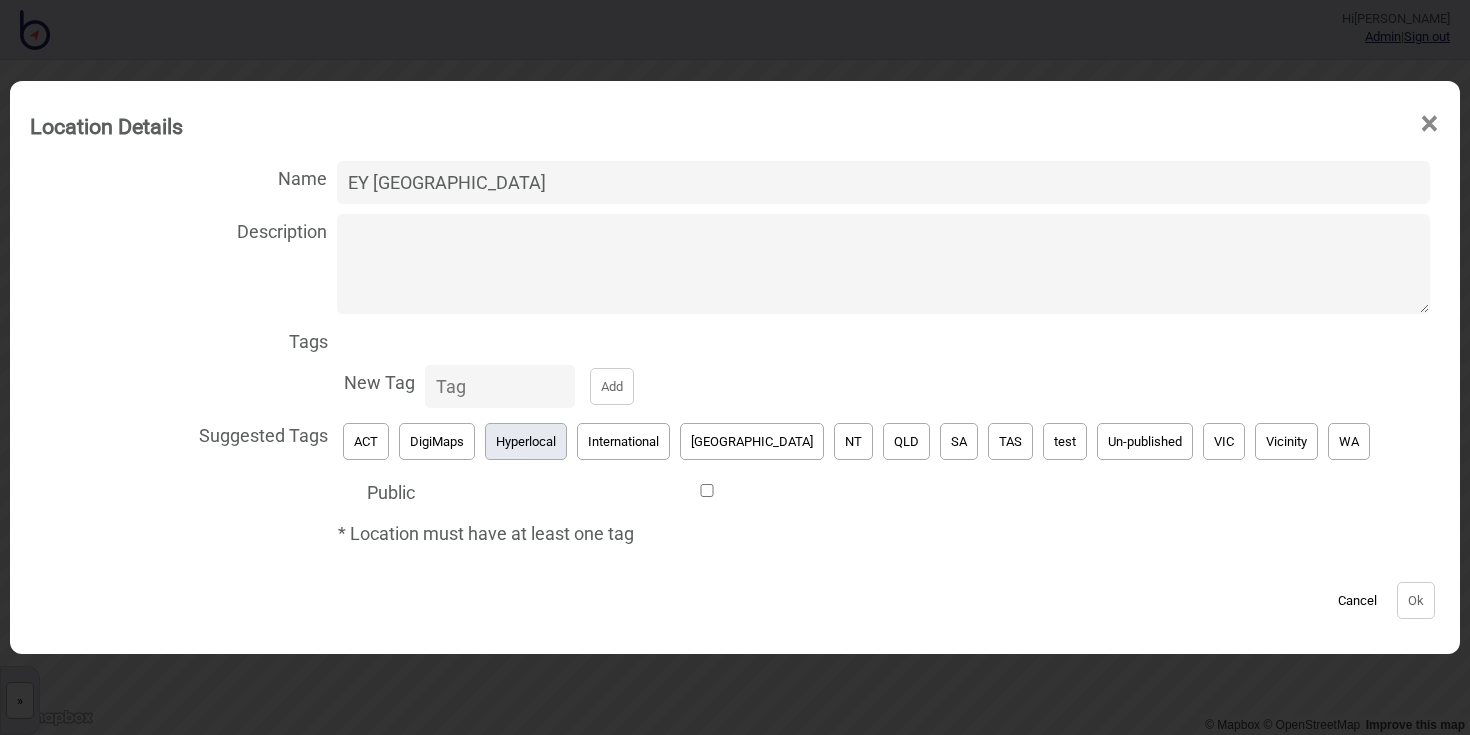click on "Hyperlocal" at bounding box center (526, 441) 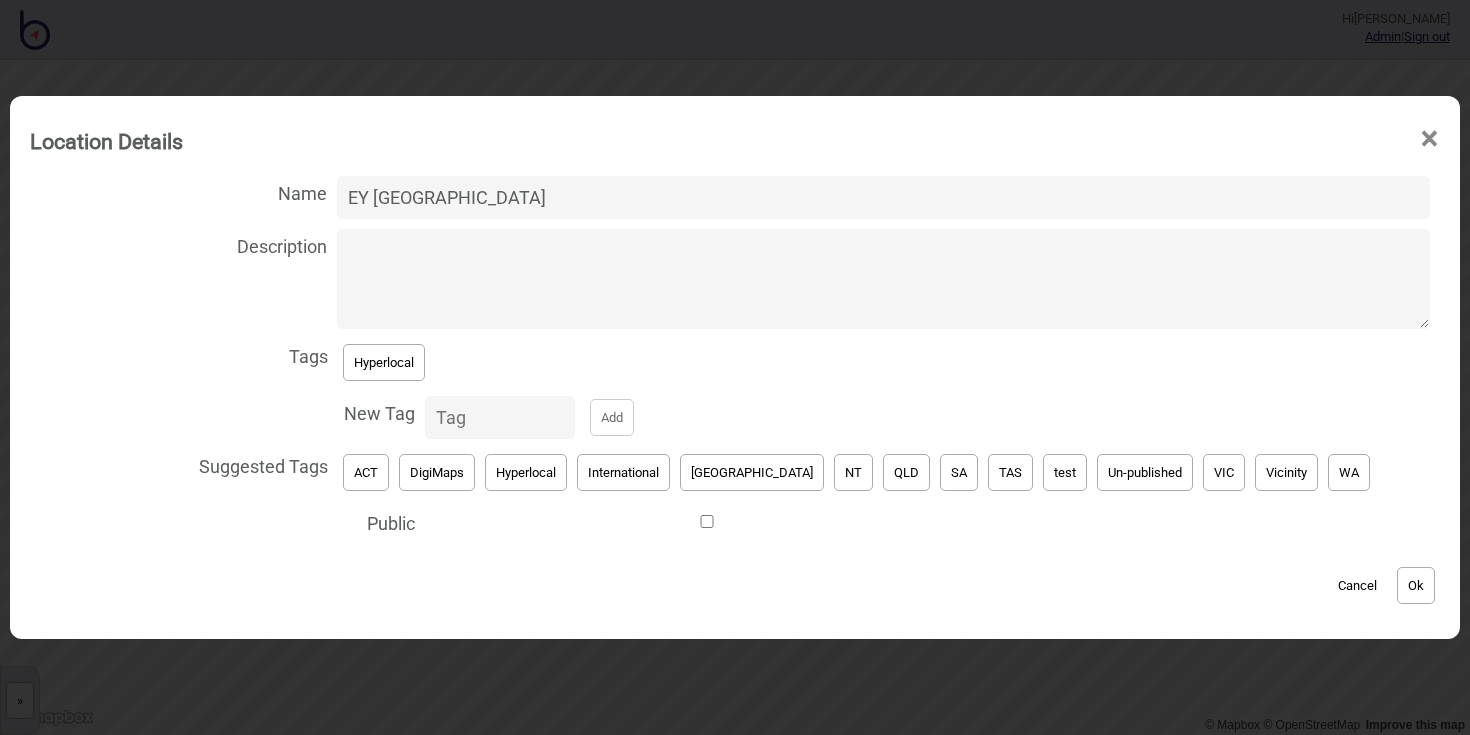 click on "ACT DigiMaps Hyperlocal International [GEOGRAPHIC_DATA] [GEOGRAPHIC_DATA] [GEOGRAPHIC_DATA] [GEOGRAPHIC_DATA] [GEOGRAPHIC_DATA] test Un-published VIC Vicinity WA" at bounding box center (884, 472) 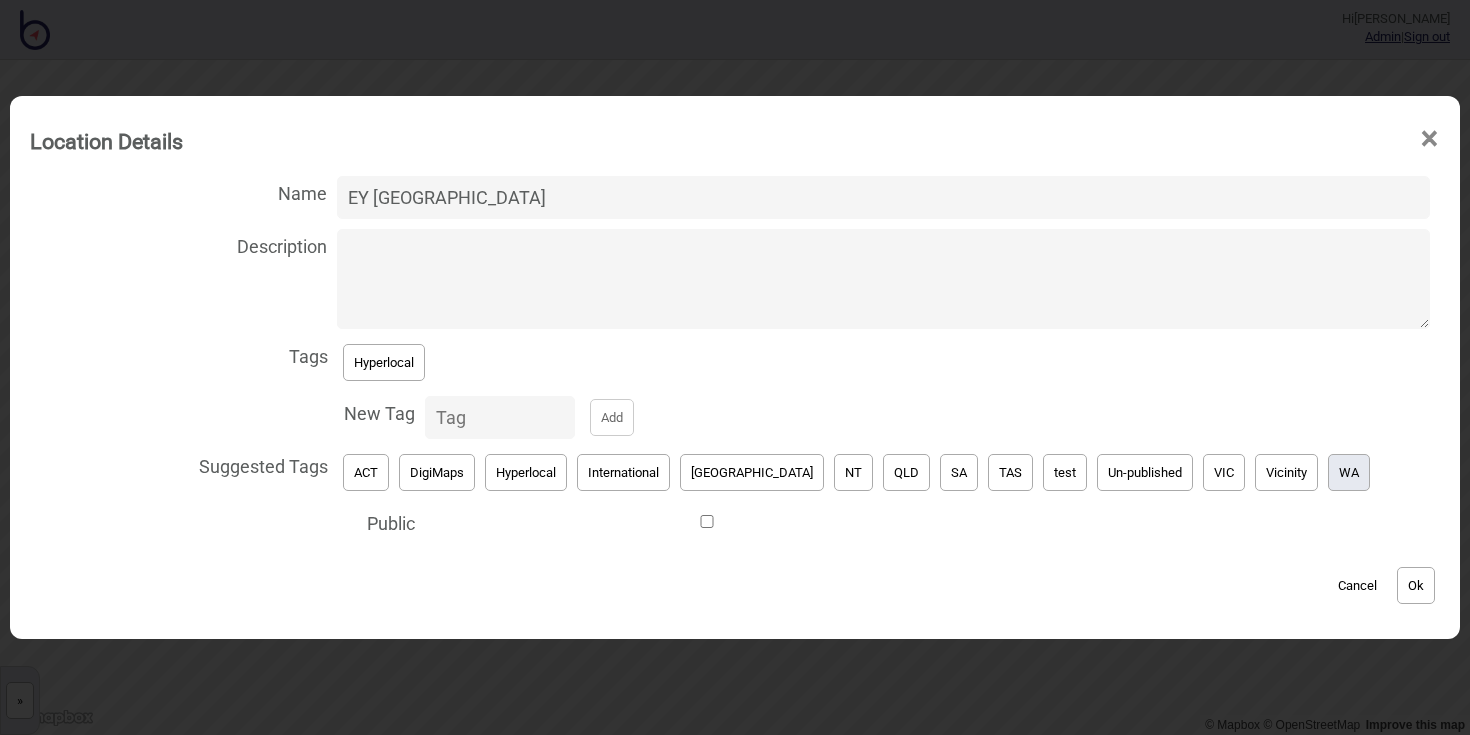 click on "WA" at bounding box center [1349, 472] 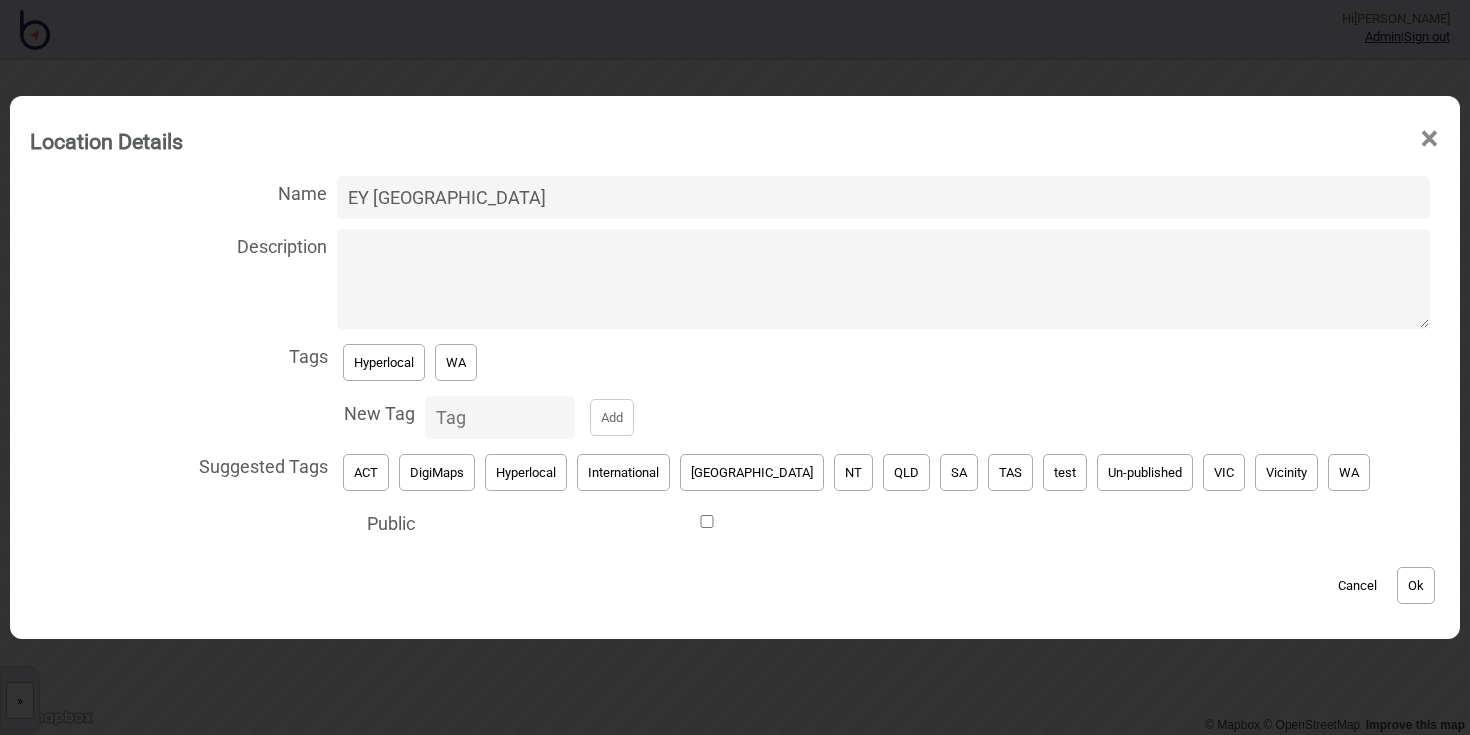 click on "Ok" at bounding box center (1416, 585) 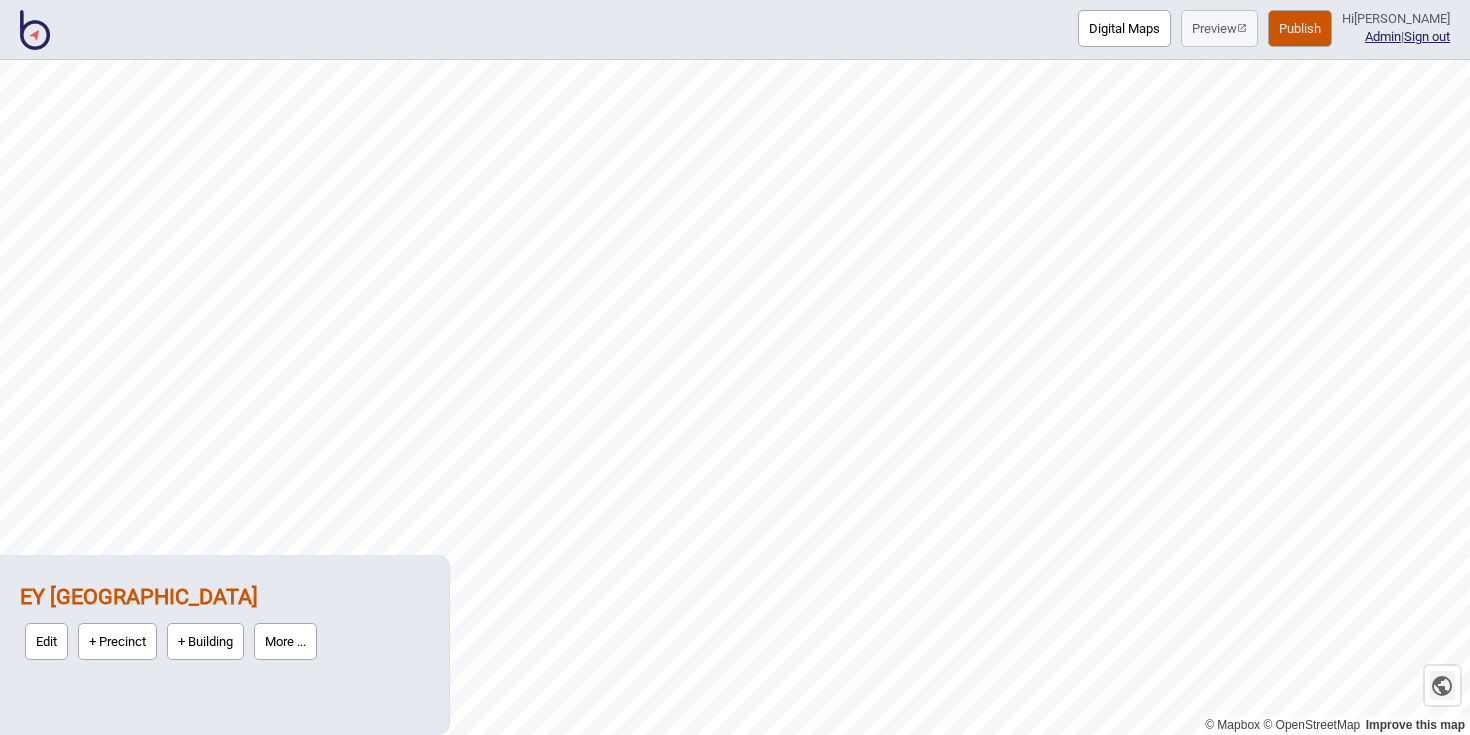 click at bounding box center [1442, 685] 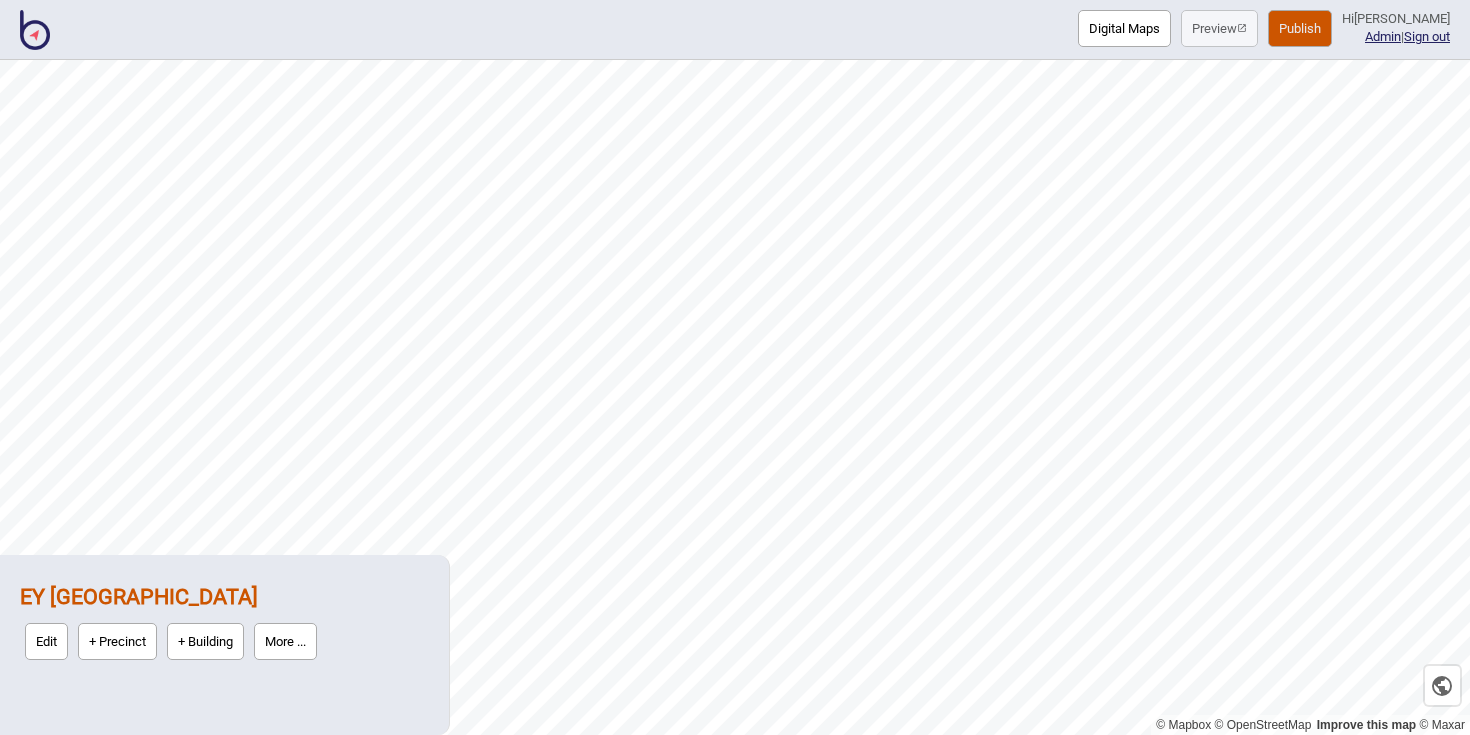 click on "Edit" at bounding box center (46, 641) 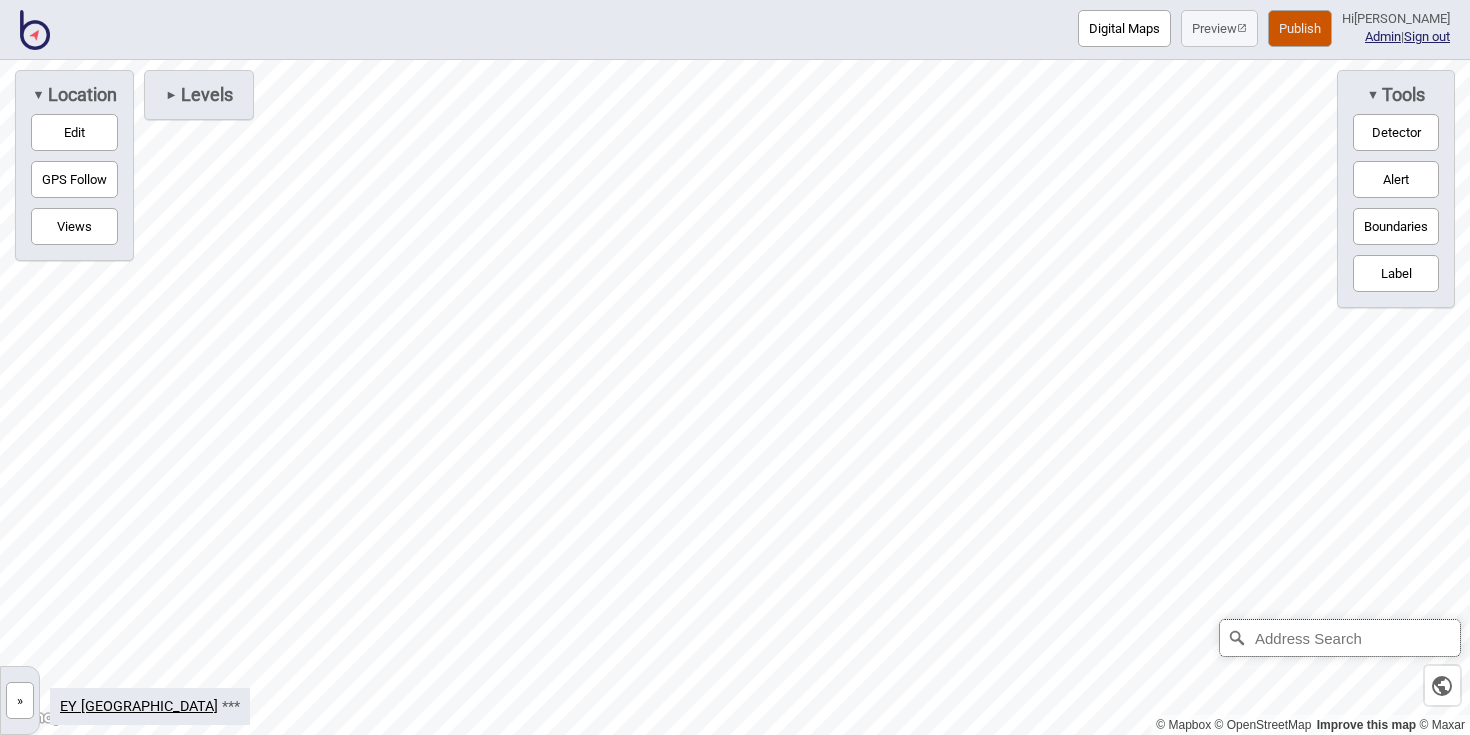 click at bounding box center (1340, 638) 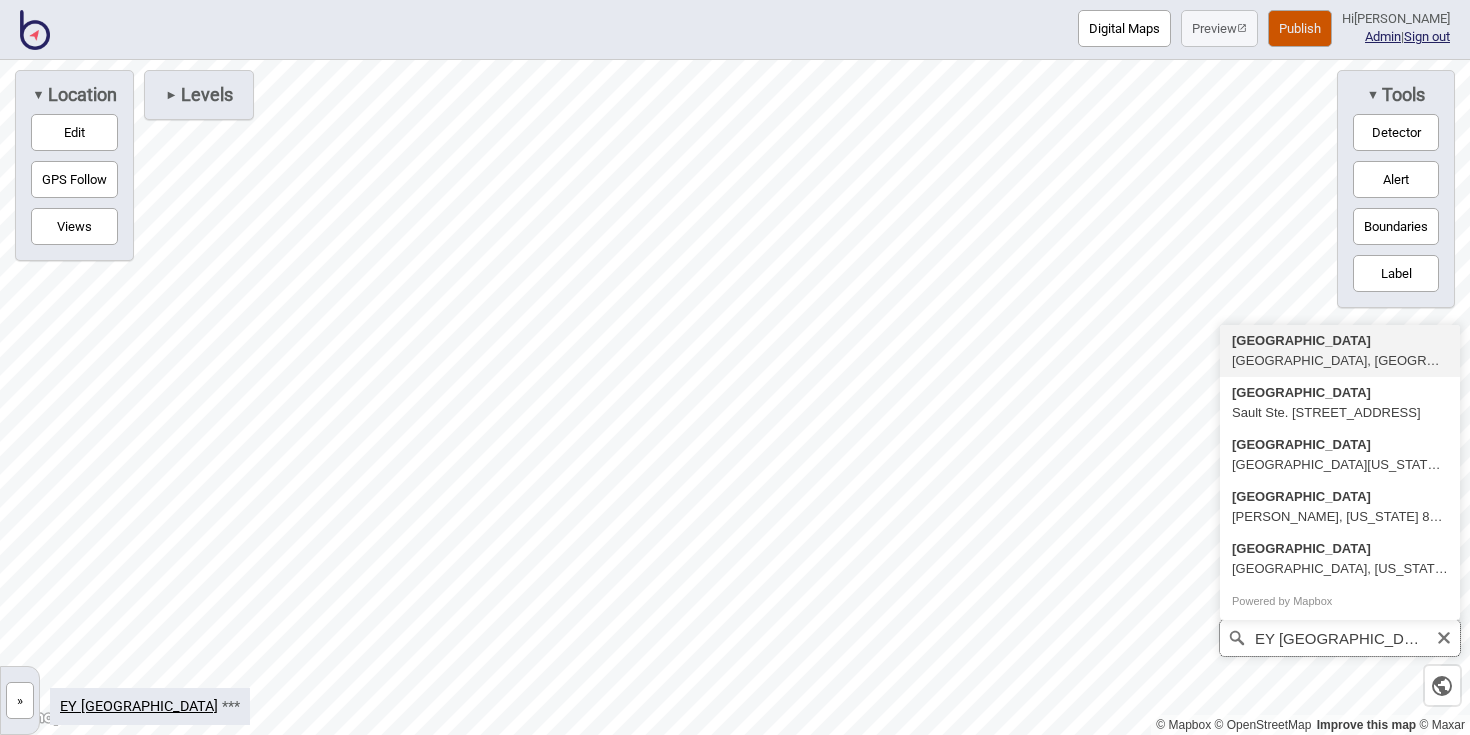 click on "EY [GEOGRAPHIC_DATA]" at bounding box center [1340, 638] 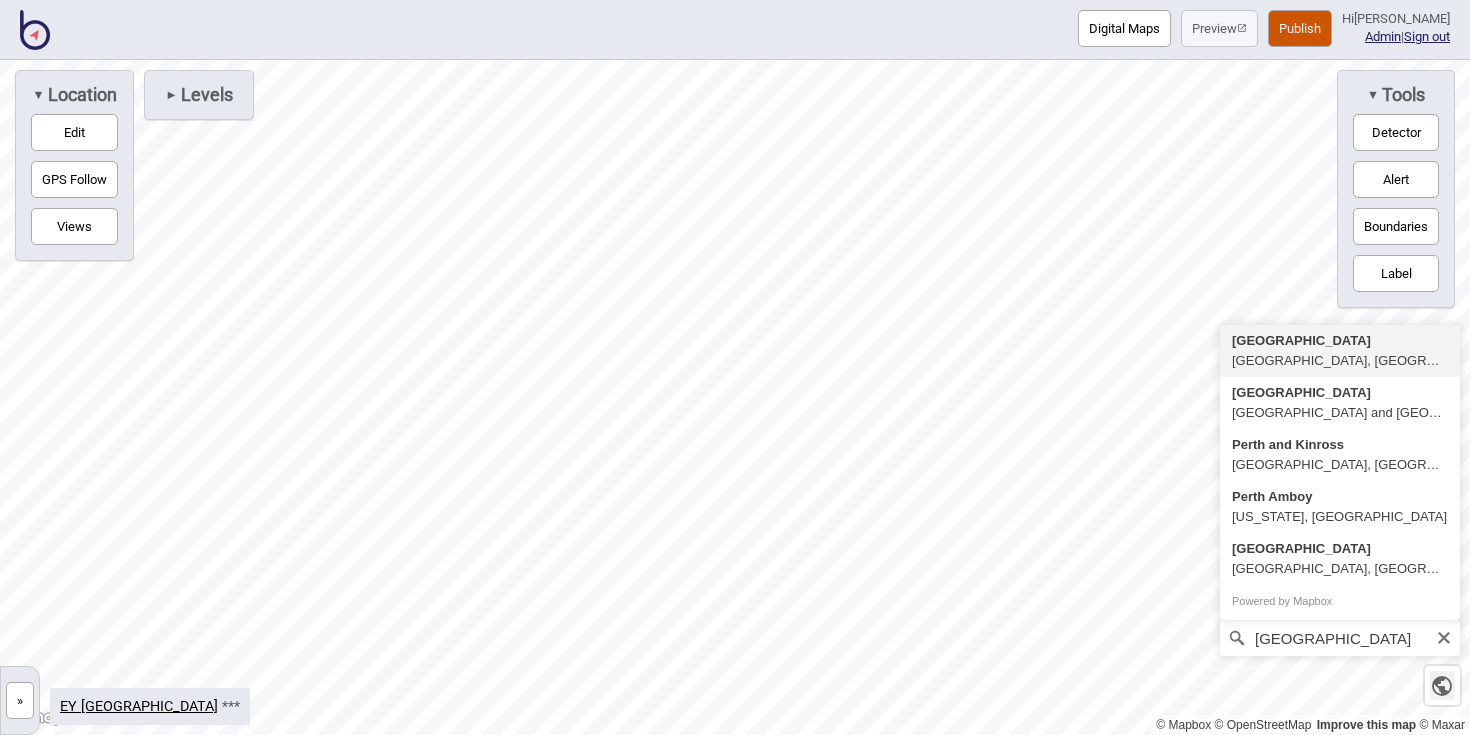 click 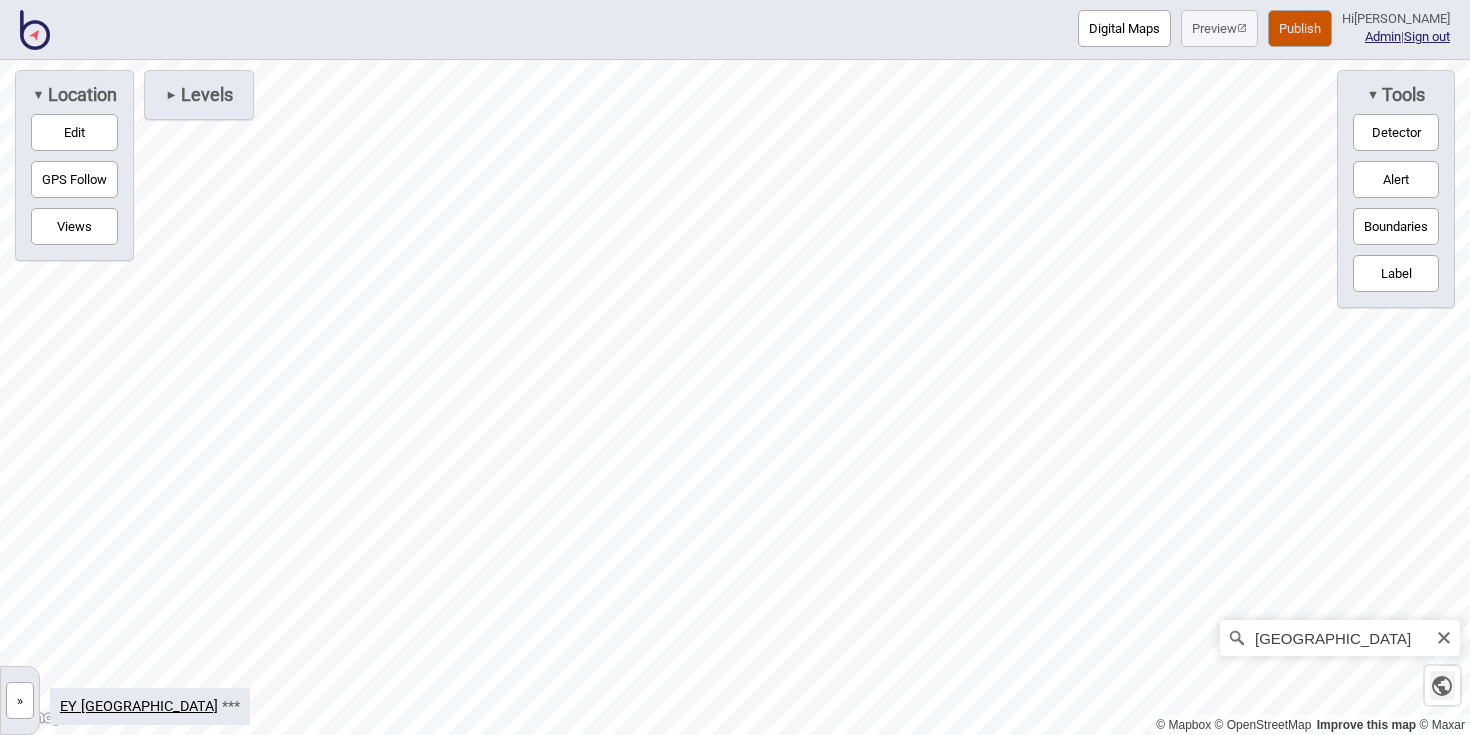 click 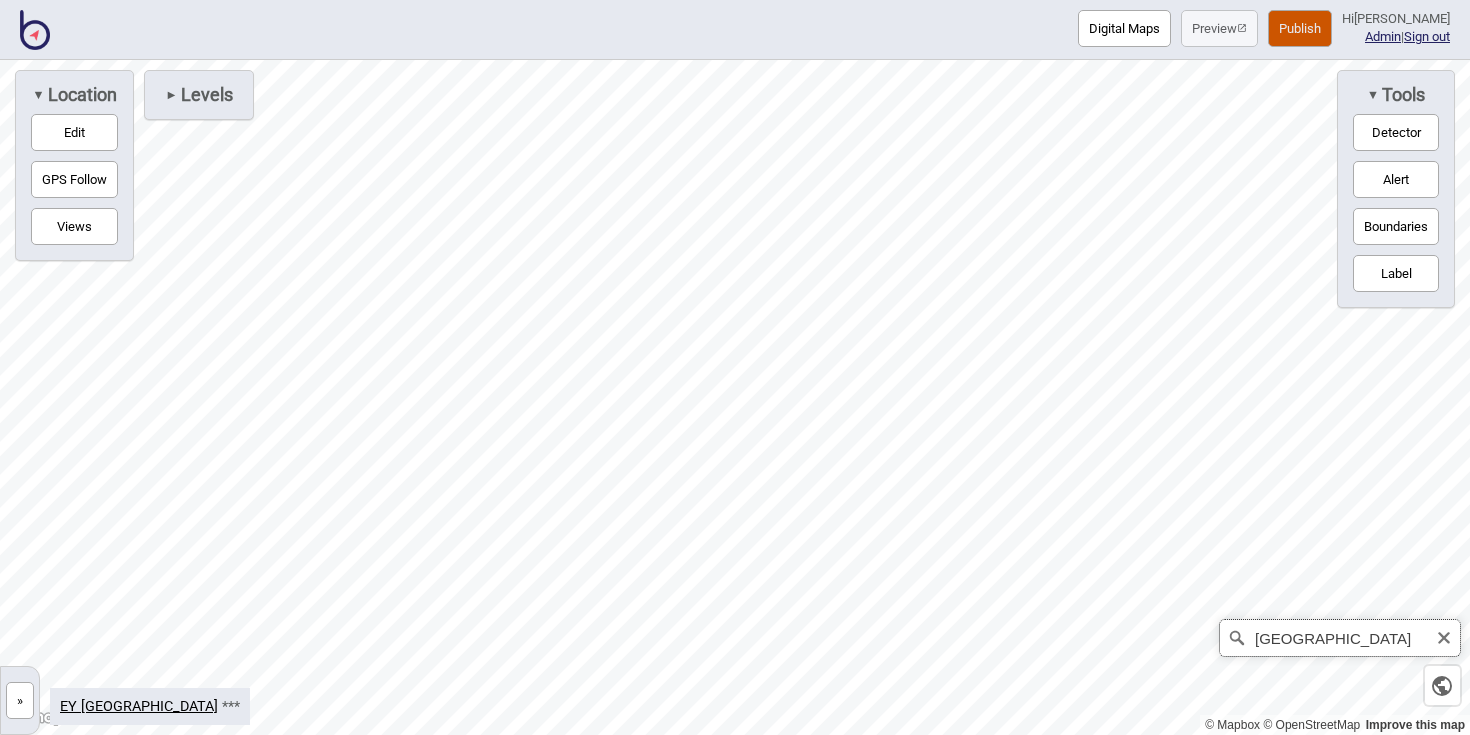 click on "[GEOGRAPHIC_DATA]" at bounding box center (1340, 638) 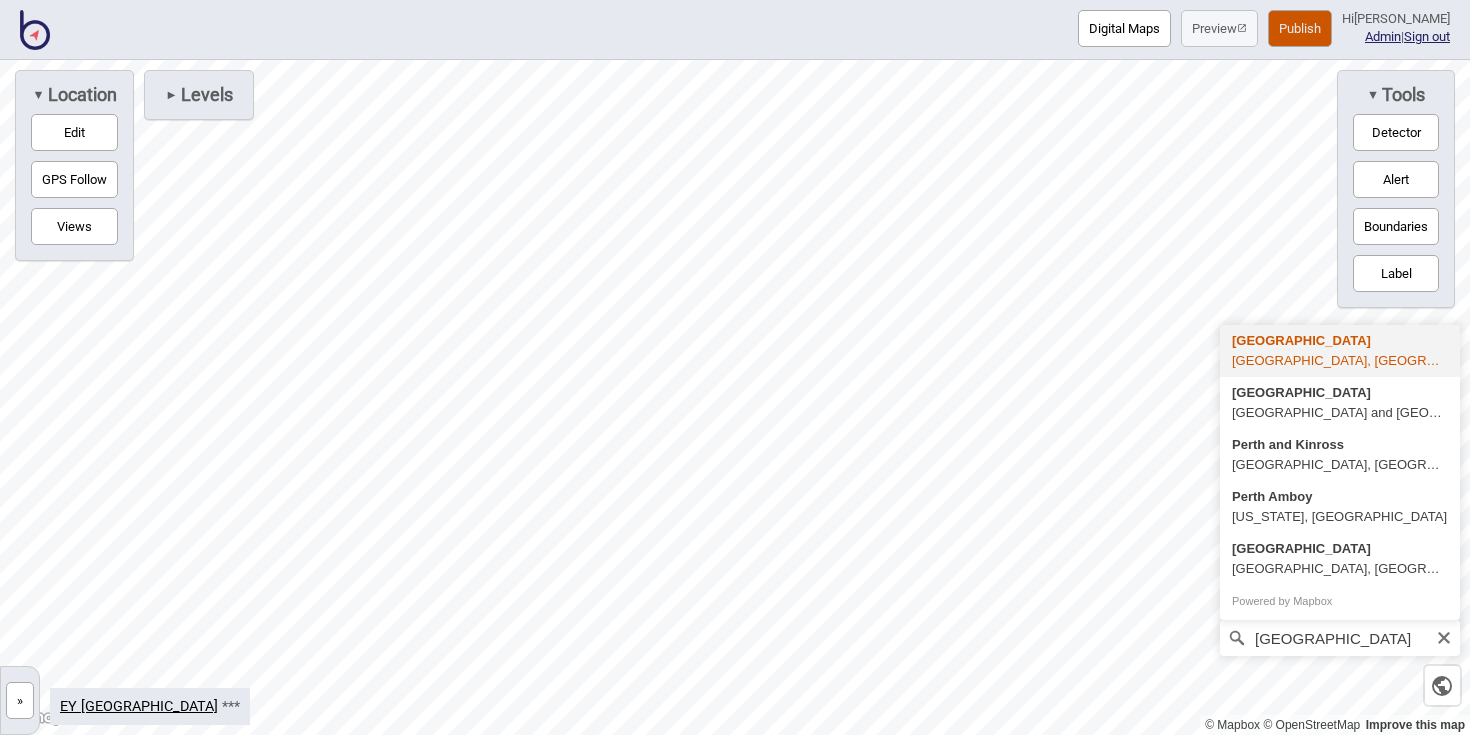 type on "[GEOGRAPHIC_DATA], [GEOGRAPHIC_DATA], [GEOGRAPHIC_DATA]" 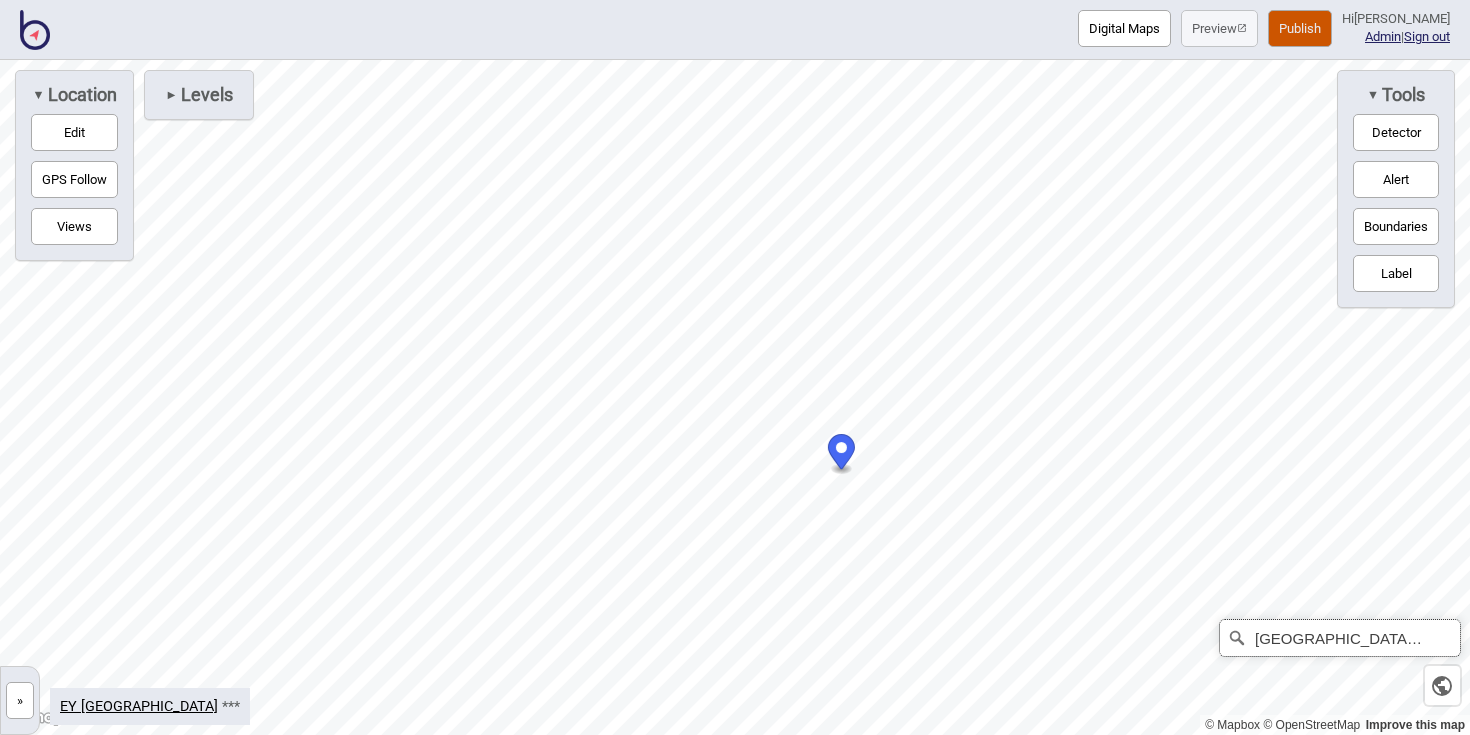 scroll, scrollTop: 0, scrollLeft: 0, axis: both 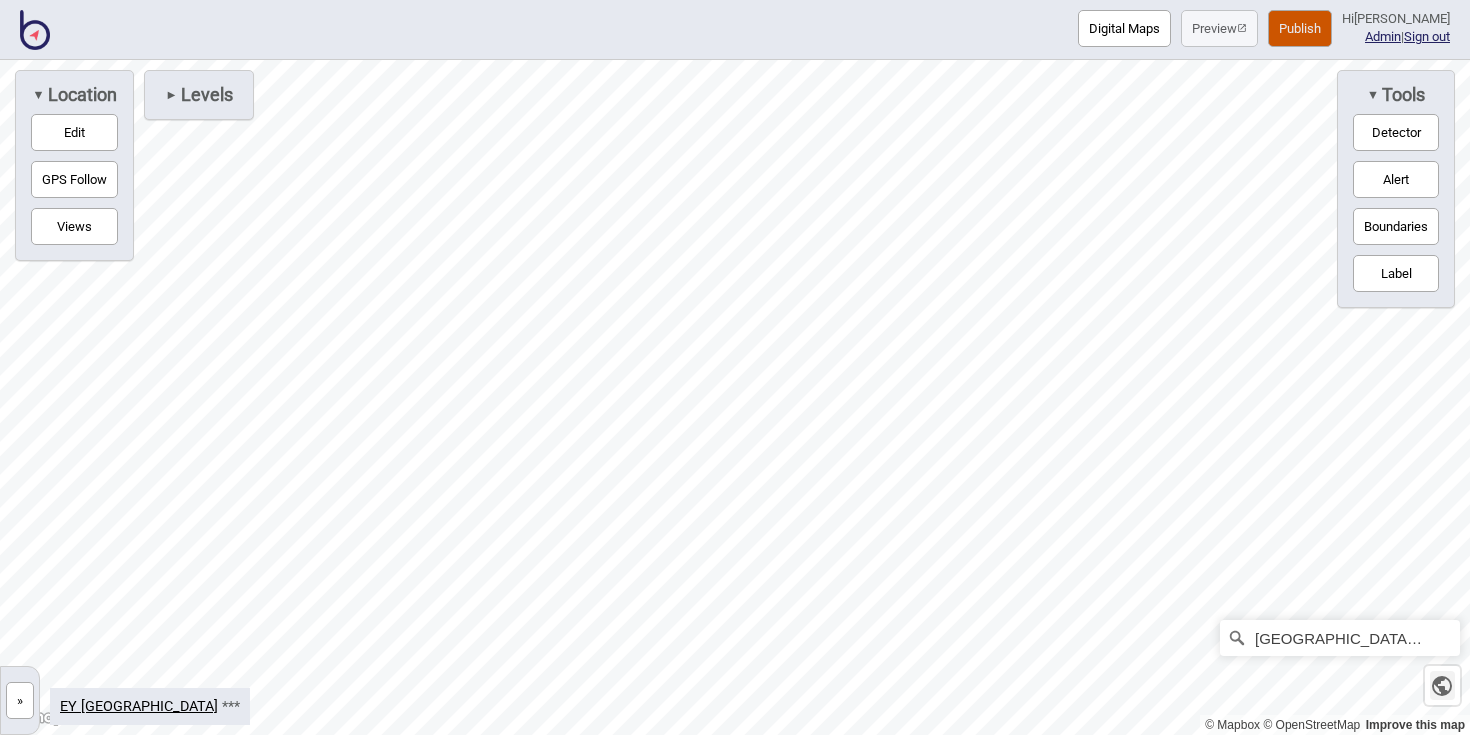 click 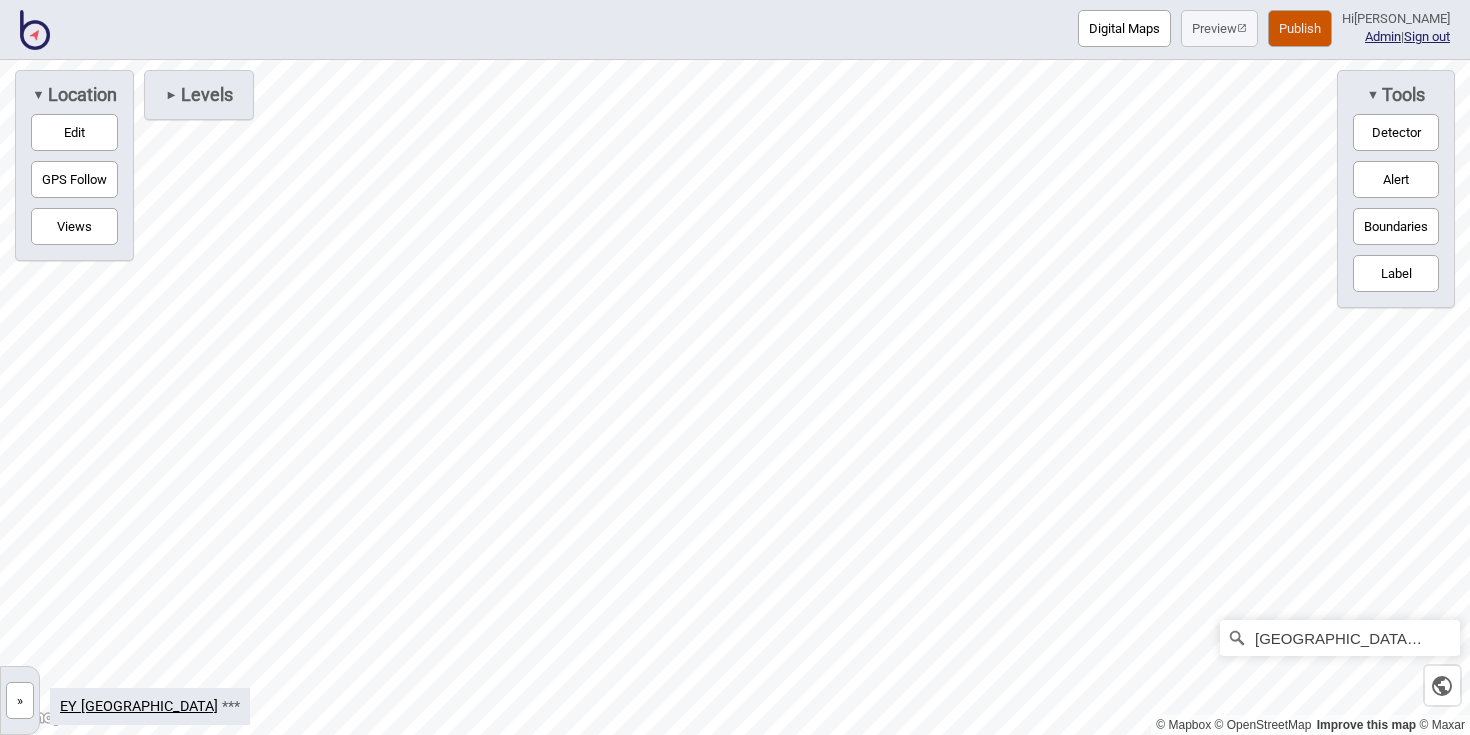 click on "Detector" at bounding box center [1396, 132] 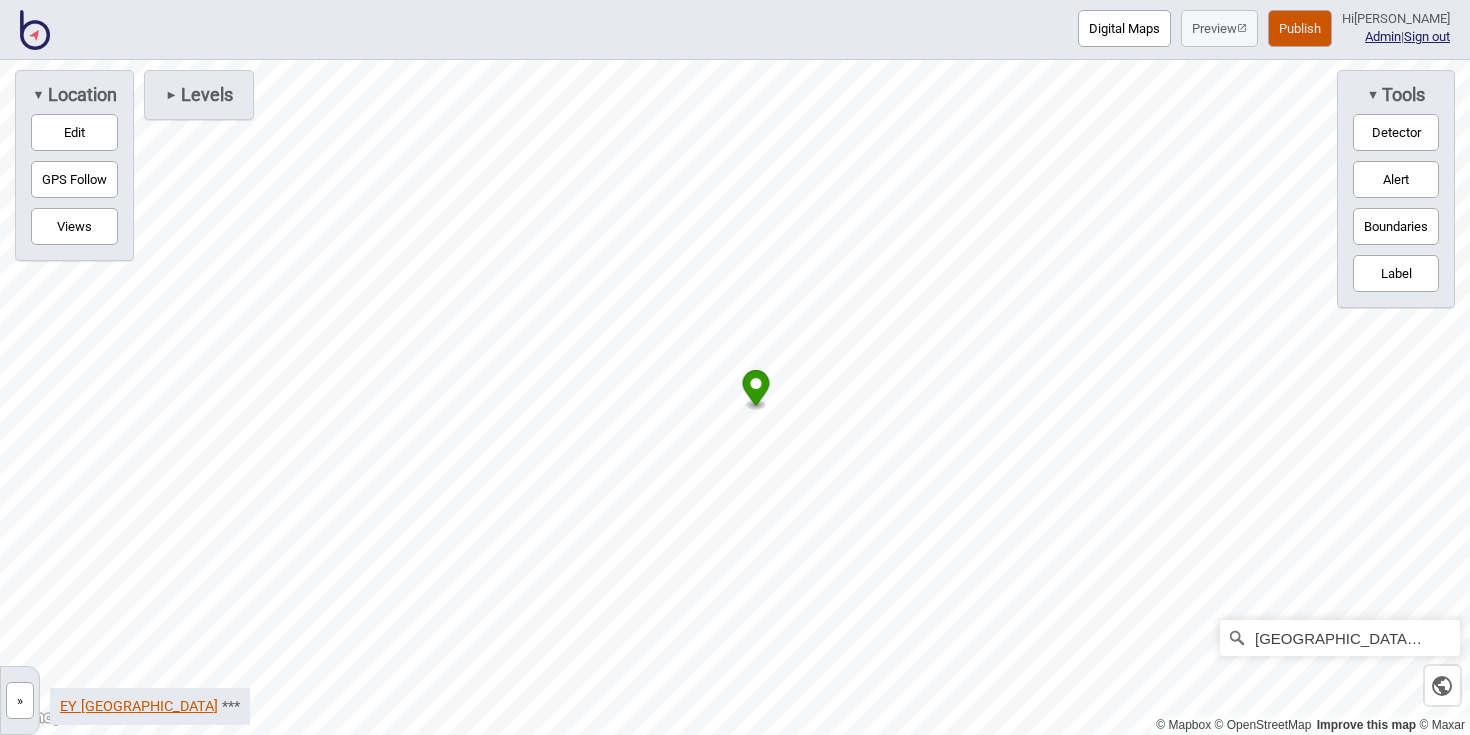 click on "EY [GEOGRAPHIC_DATA]" at bounding box center [139, 706] 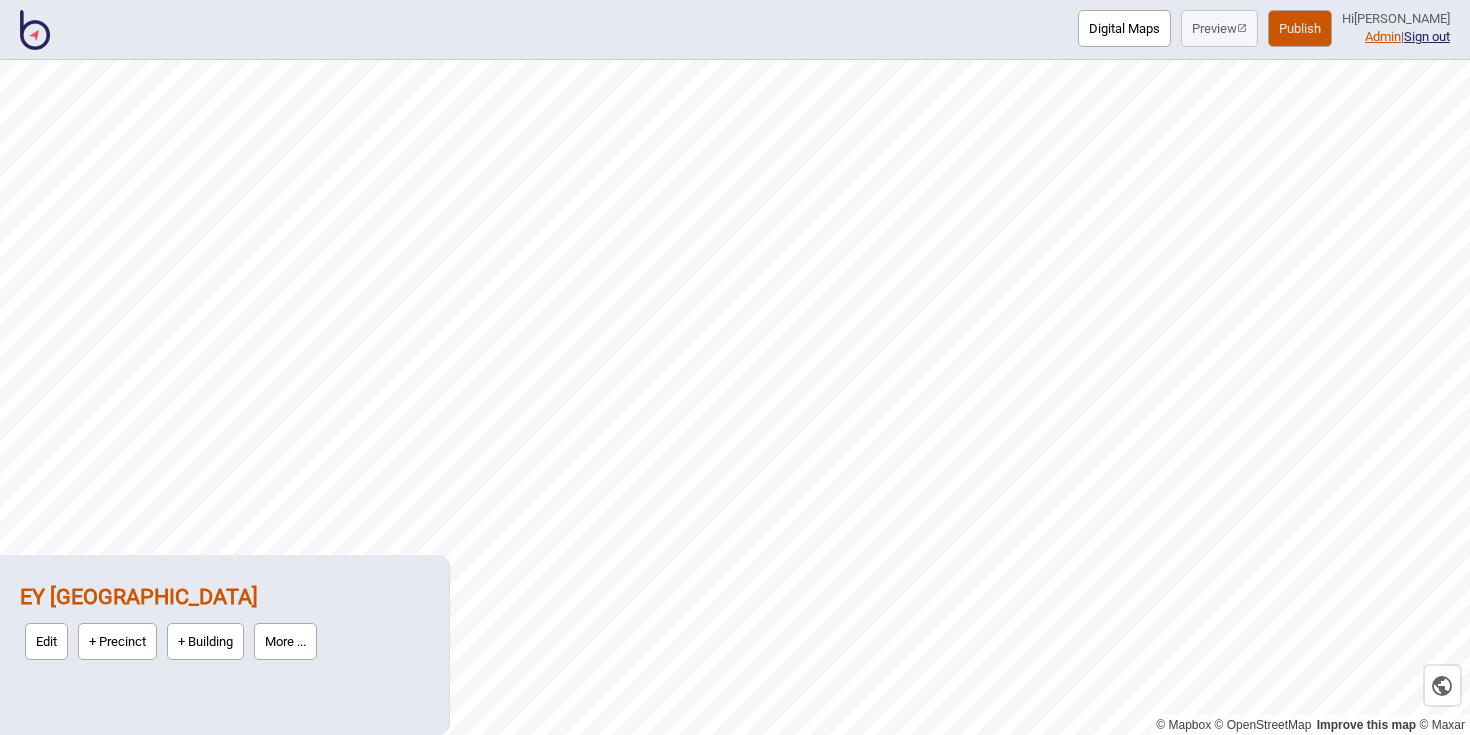 click on "Admin" at bounding box center [1383, 36] 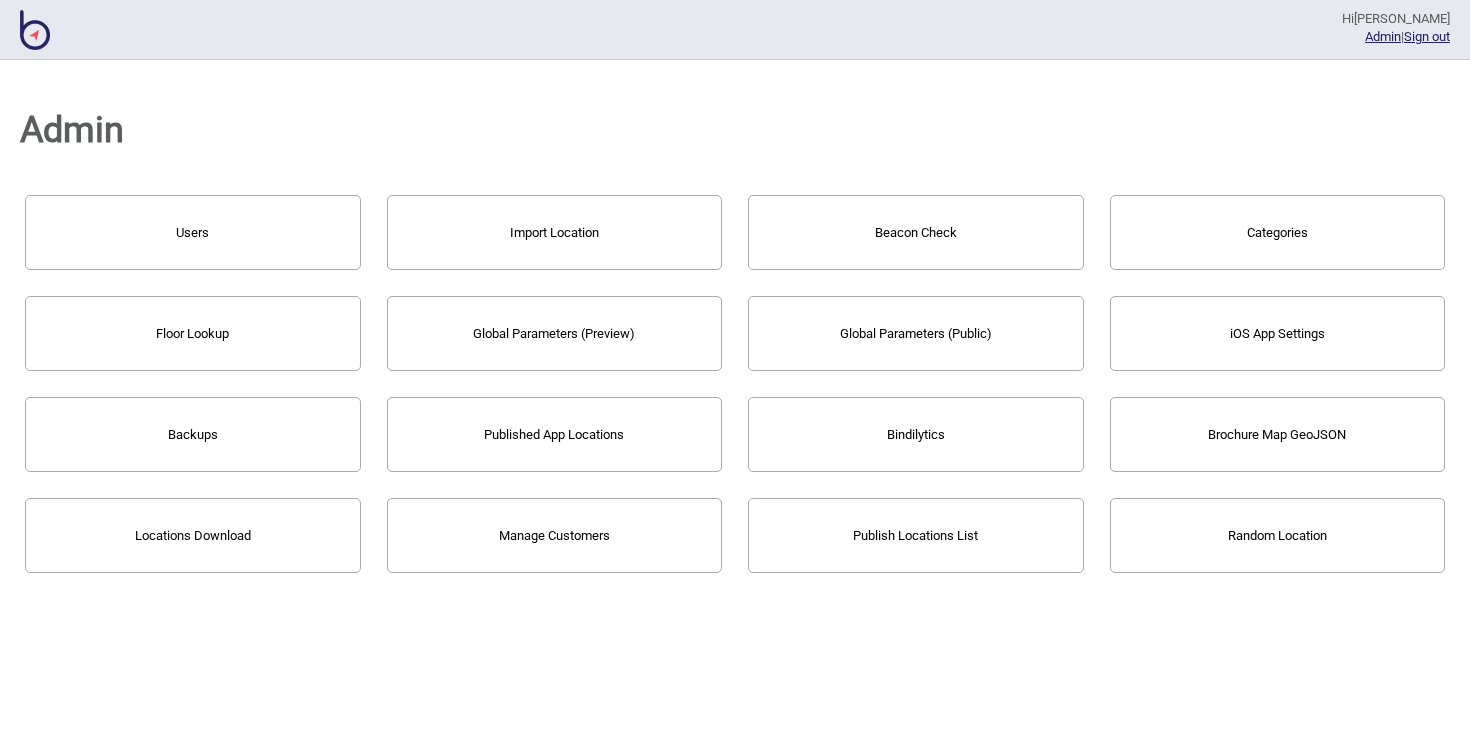 click on "Users" at bounding box center (193, 232) 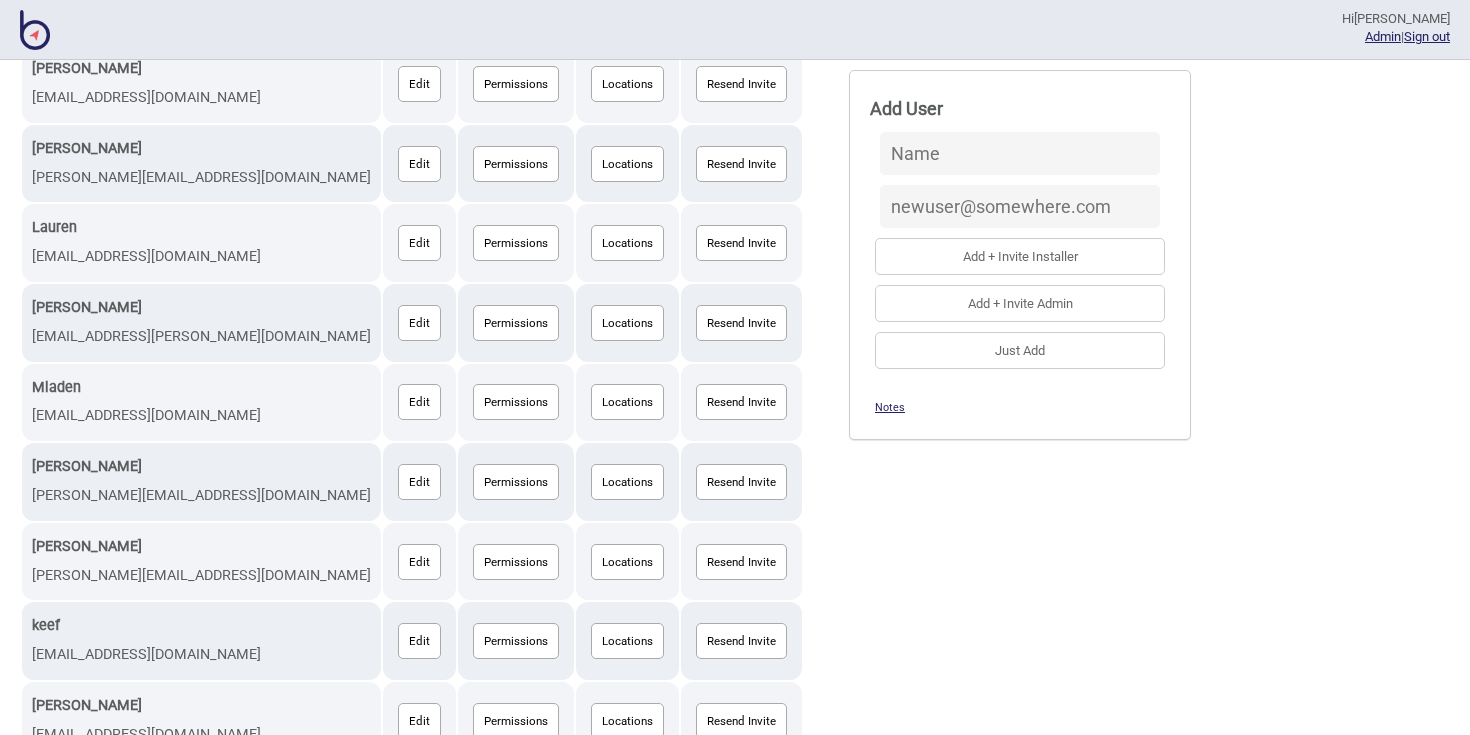 scroll, scrollTop: 1158, scrollLeft: 0, axis: vertical 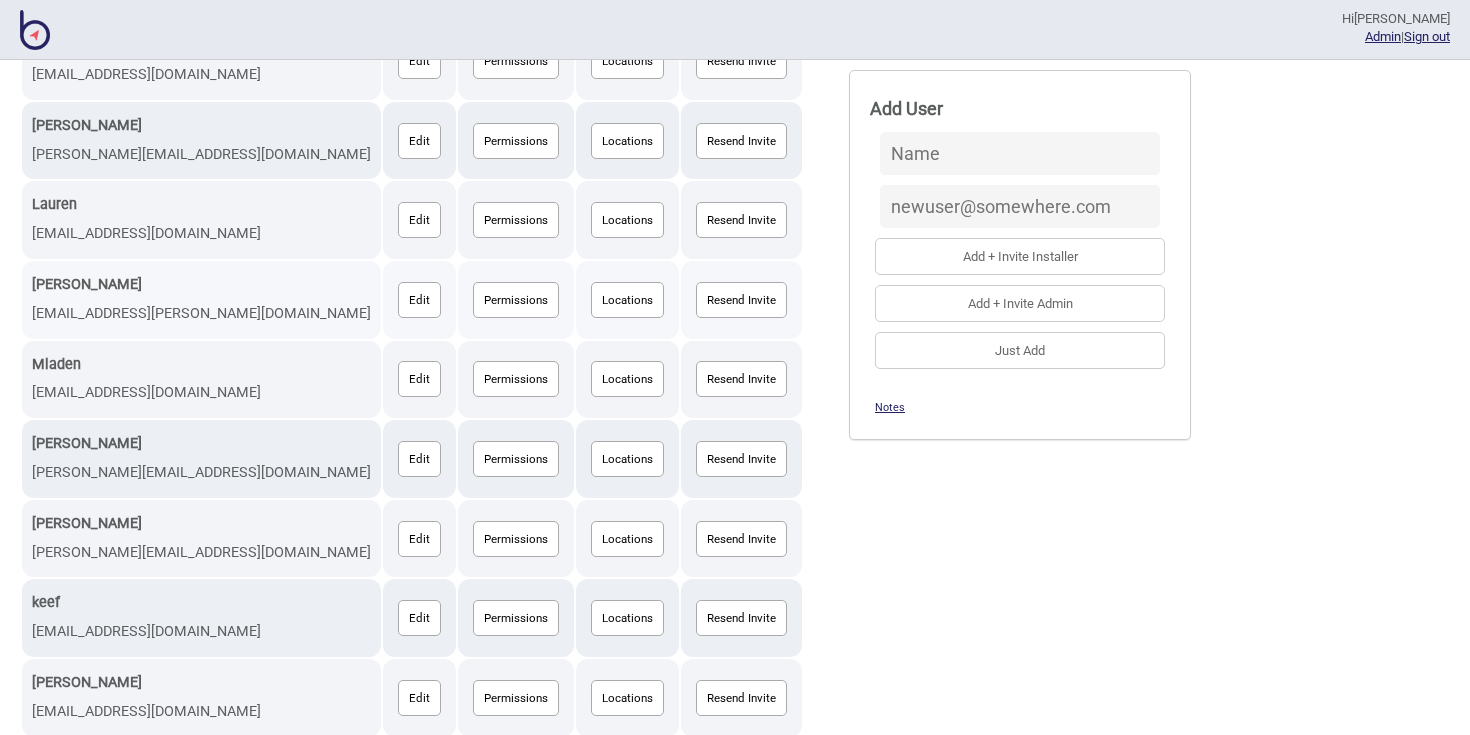click on "Permissions" at bounding box center [516, 300] 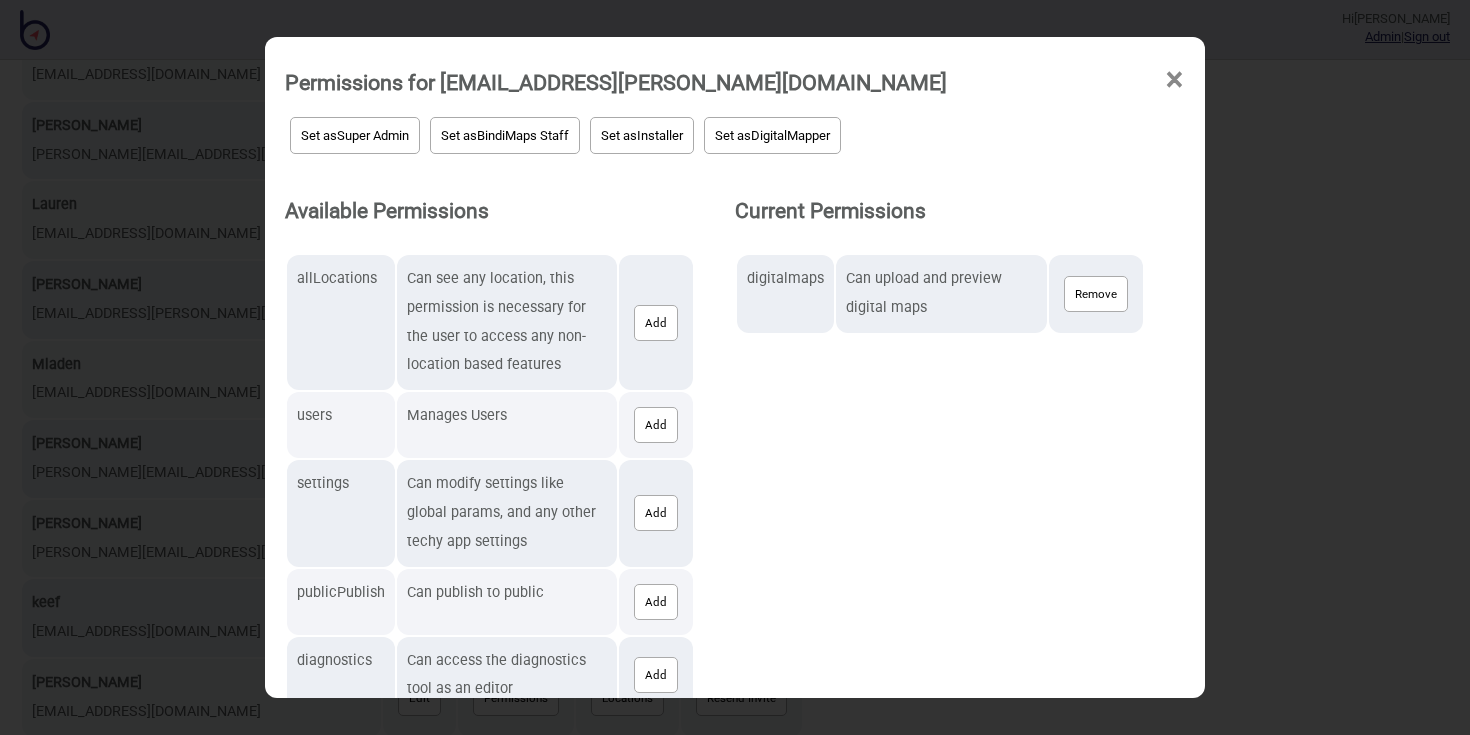 click on "×" at bounding box center (1174, 80) 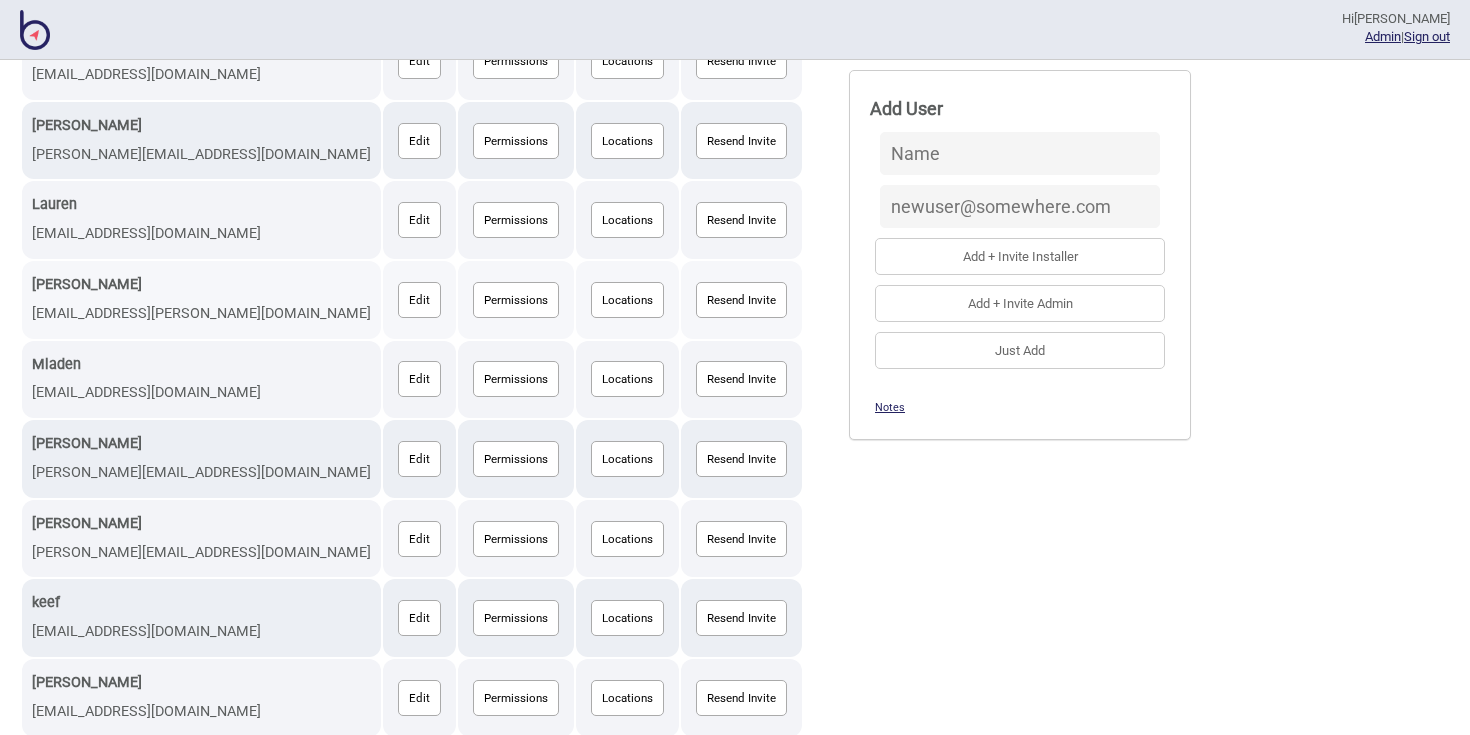 click on "Locations" at bounding box center (627, 300) 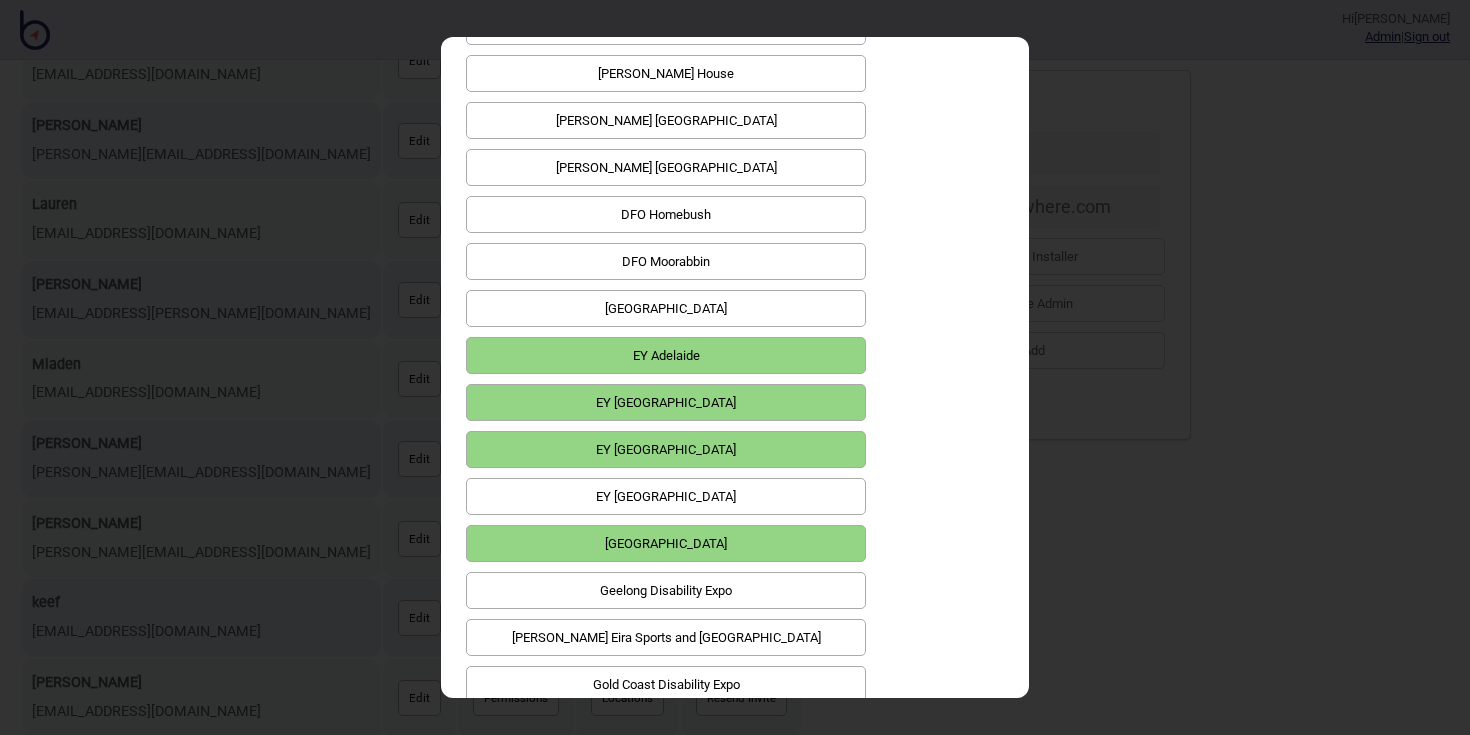 scroll, scrollTop: 3744, scrollLeft: 0, axis: vertical 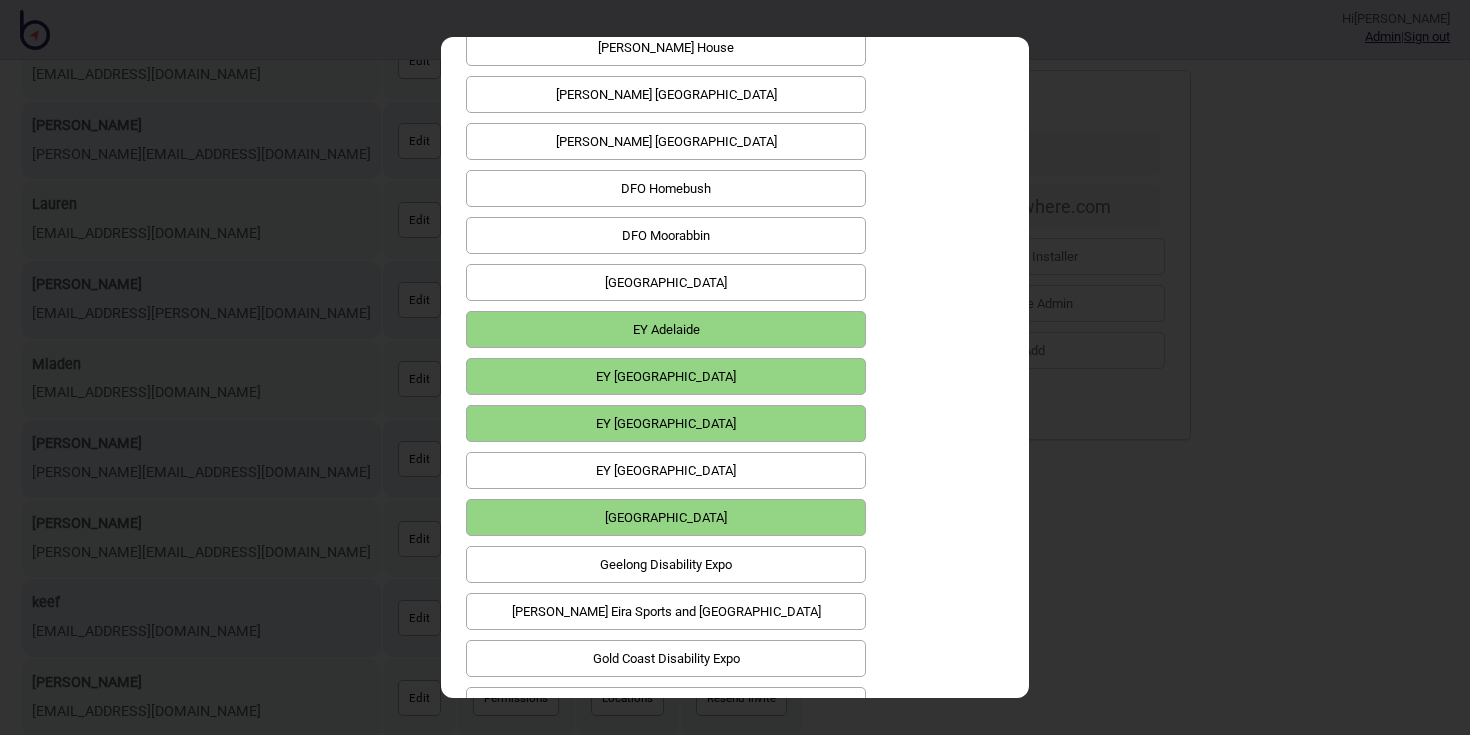 click on "EY [GEOGRAPHIC_DATA]" at bounding box center (666, 470) 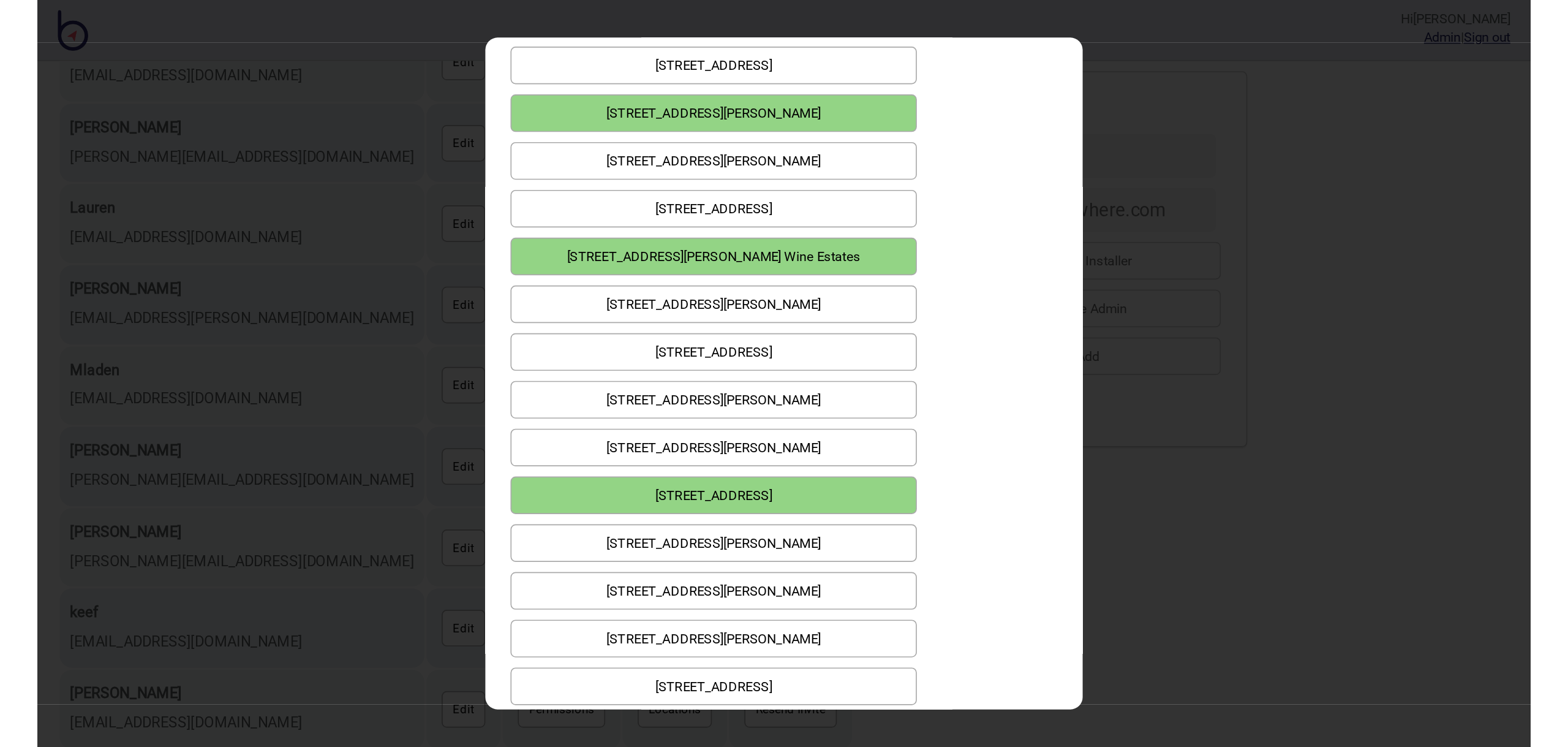 scroll, scrollTop: 0, scrollLeft: 0, axis: both 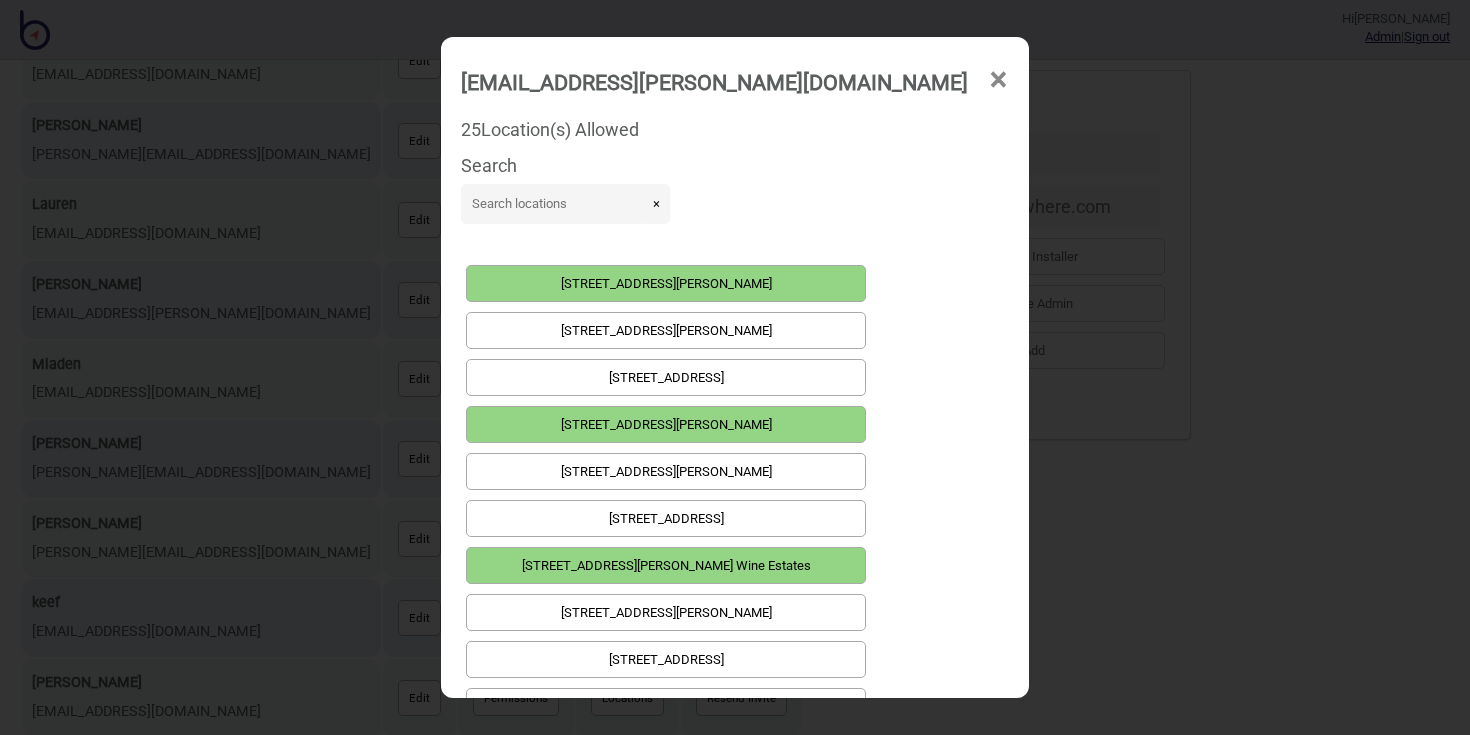 click on "×" at bounding box center (998, 80) 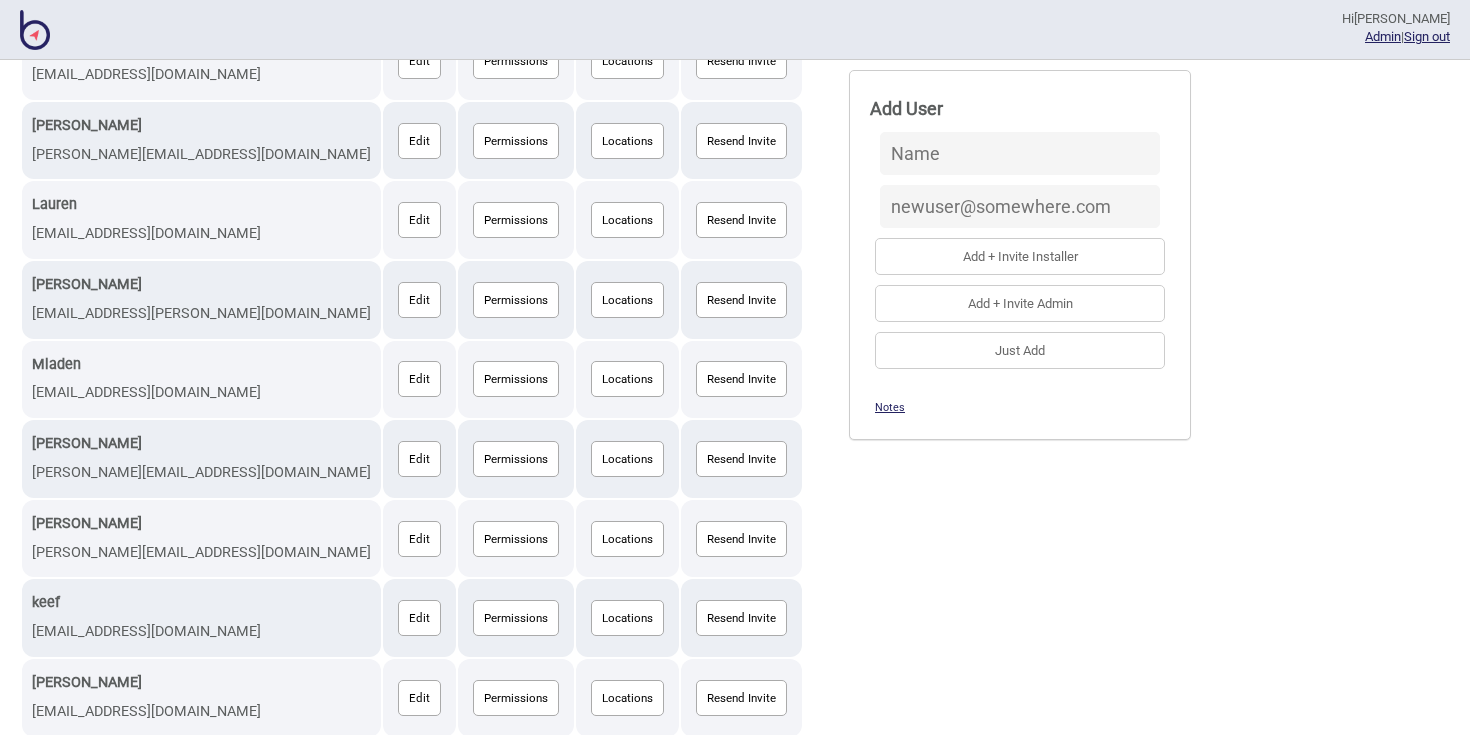 click at bounding box center [35, 30] 